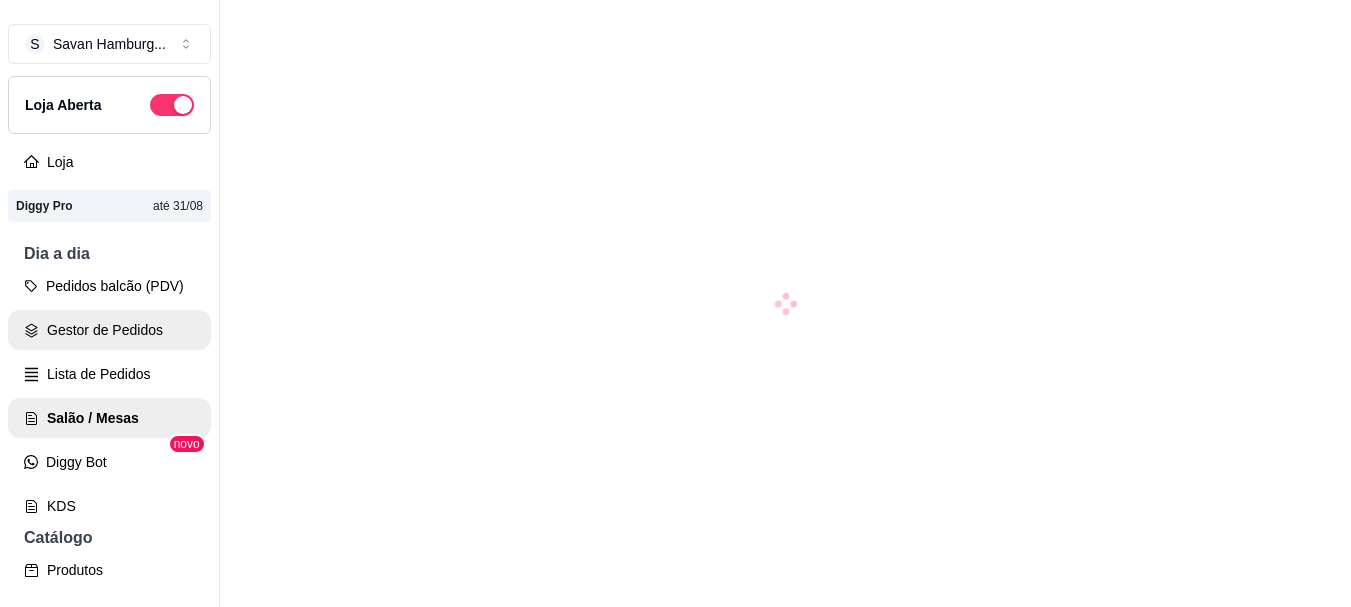 scroll, scrollTop: 0, scrollLeft: 0, axis: both 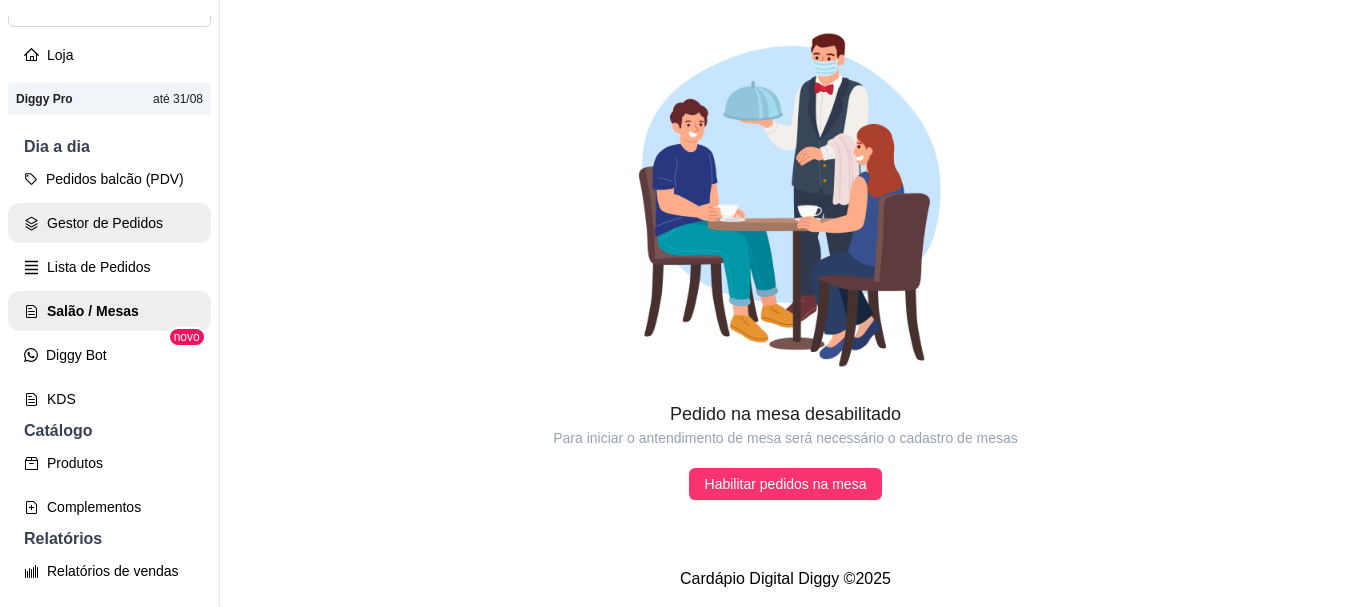 click on "Gestor de Pedidos" at bounding box center [109, 223] 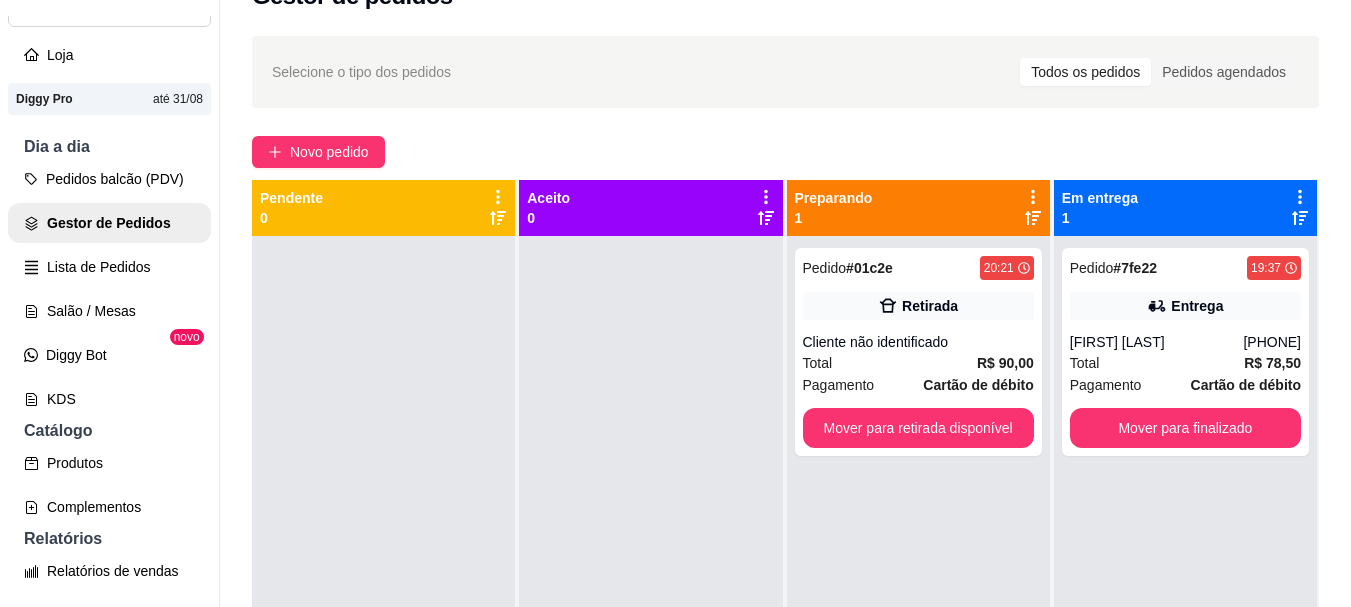 scroll, scrollTop: 49, scrollLeft: 0, axis: vertical 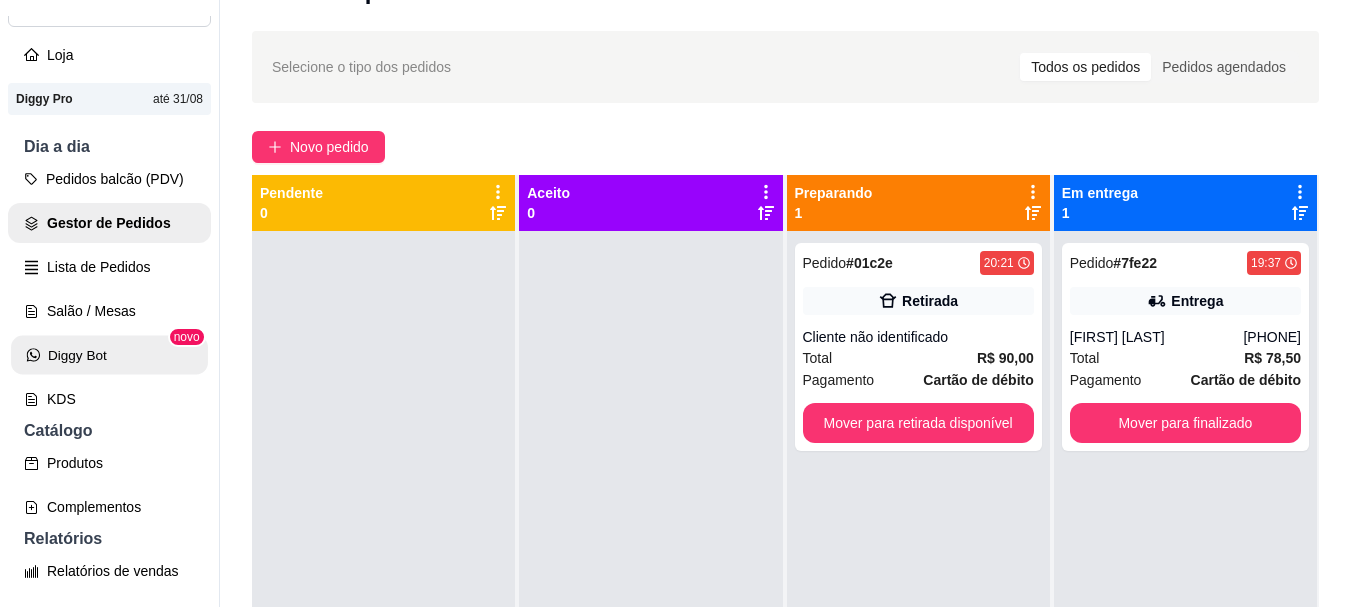 click on "Diggy Bot" at bounding box center (109, 355) 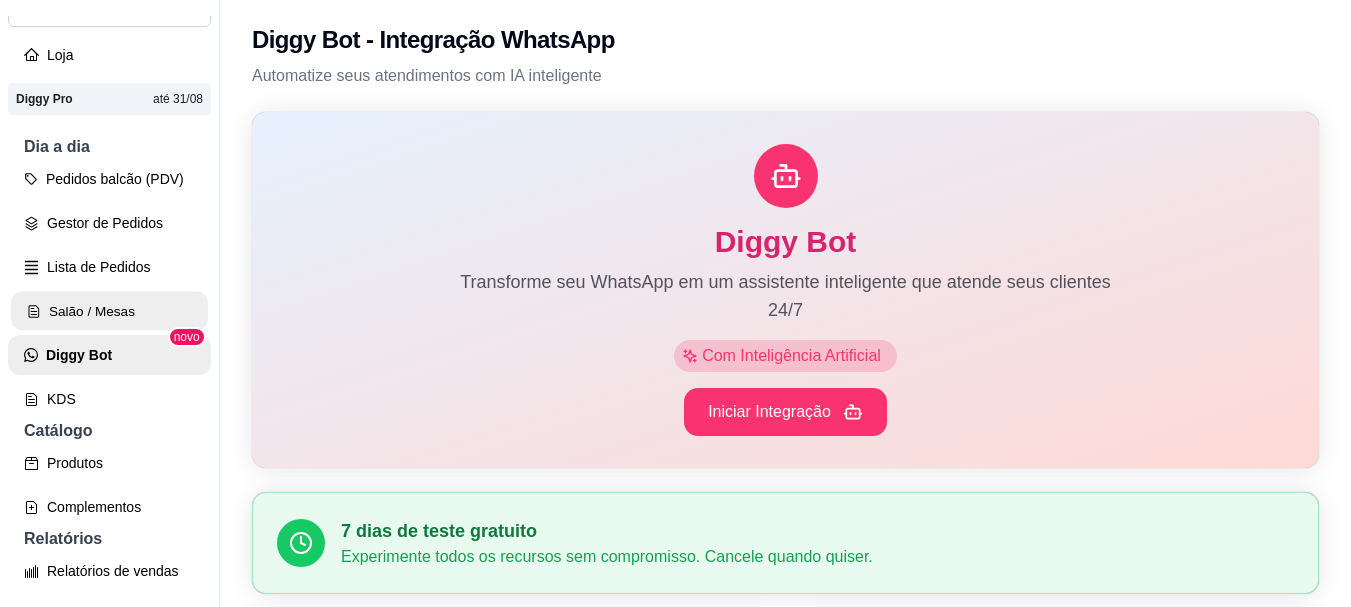 click on "Salão / Mesas" at bounding box center [109, 311] 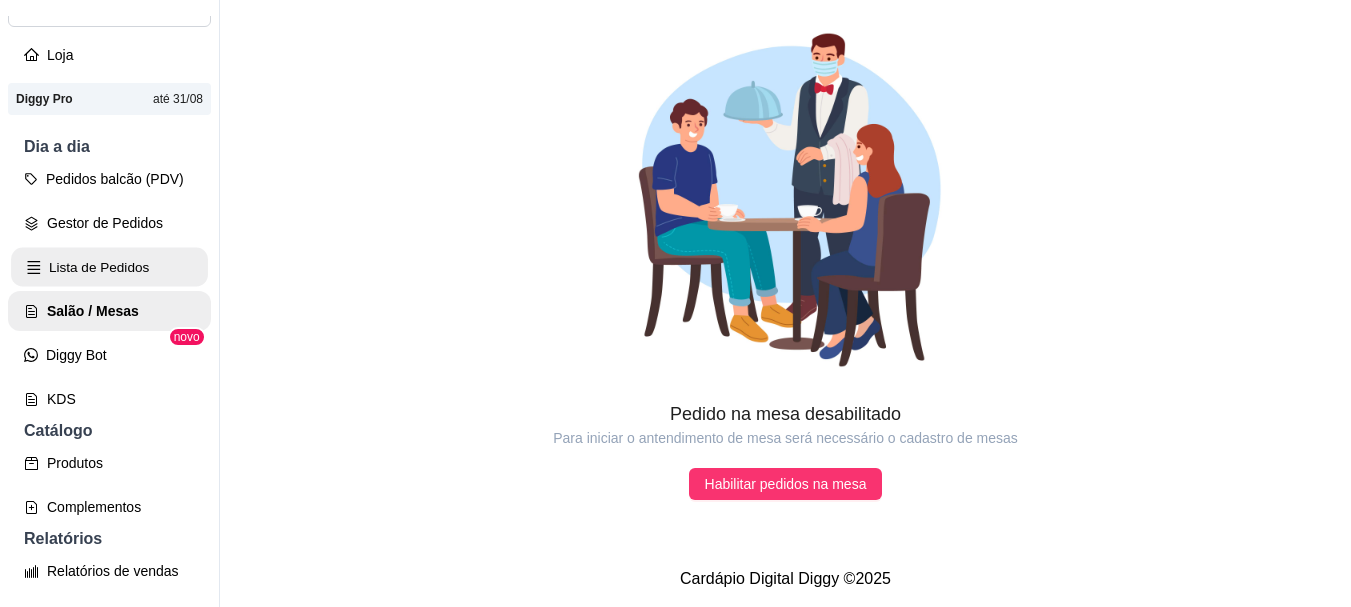 click on "Lista de Pedidos" at bounding box center [109, 267] 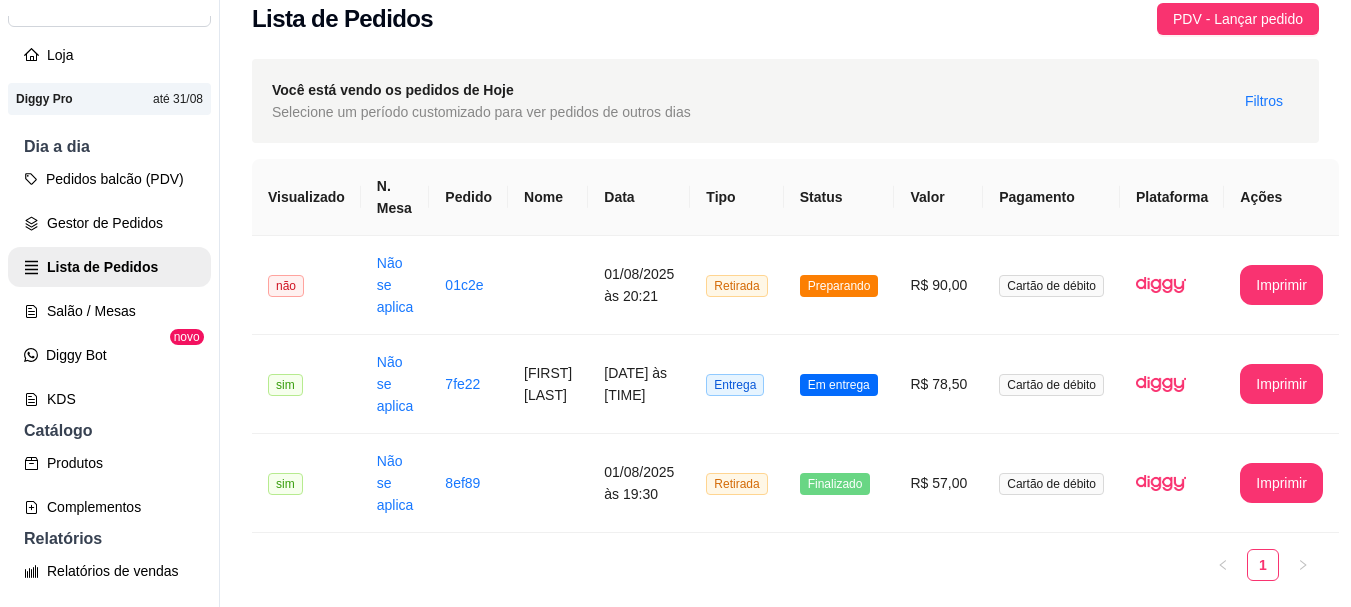 scroll, scrollTop: 16, scrollLeft: 0, axis: vertical 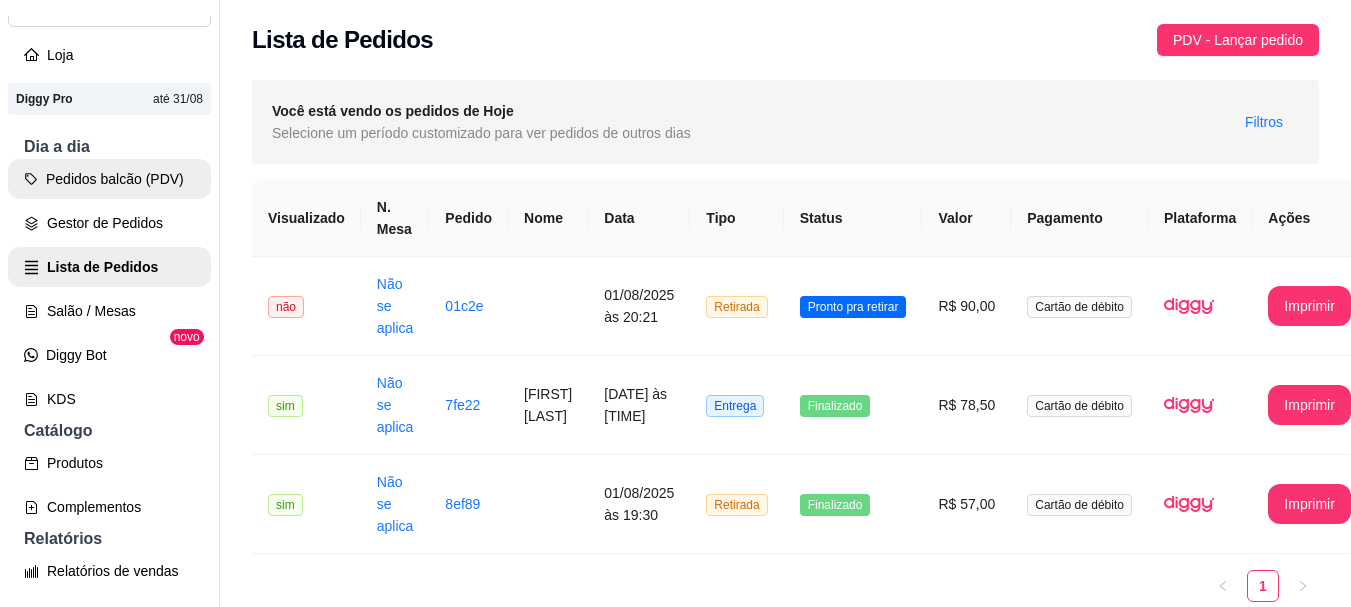 click on "Pedidos balcão (PDV)" at bounding box center (109, 179) 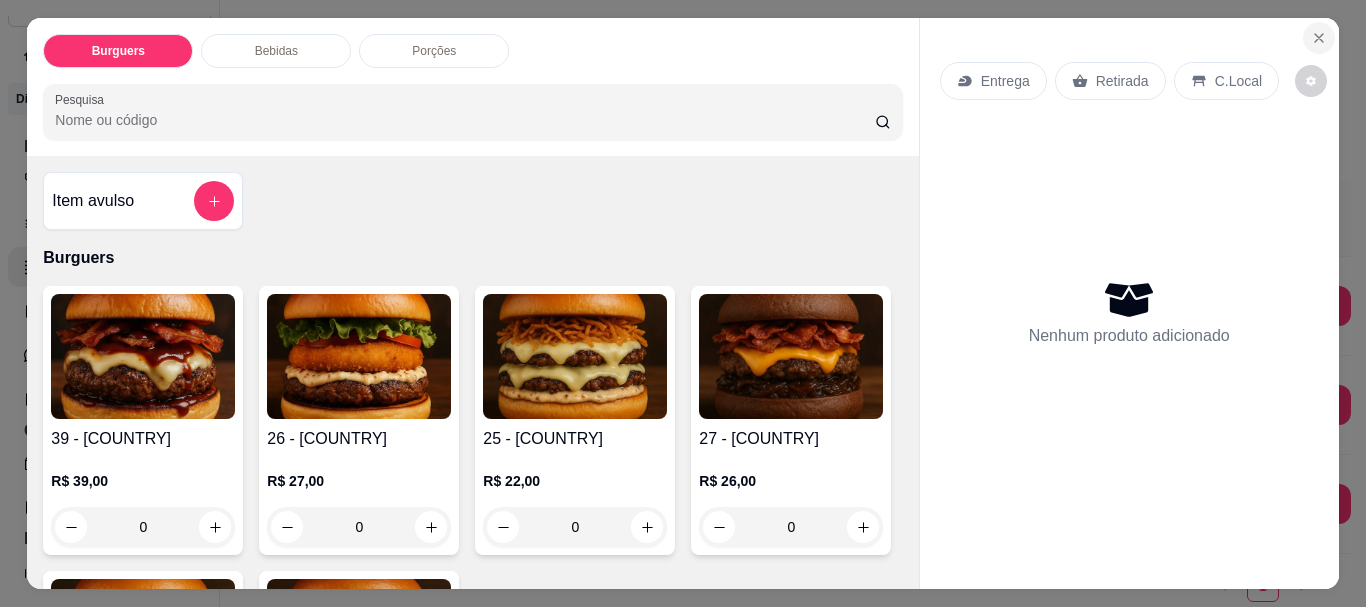 click 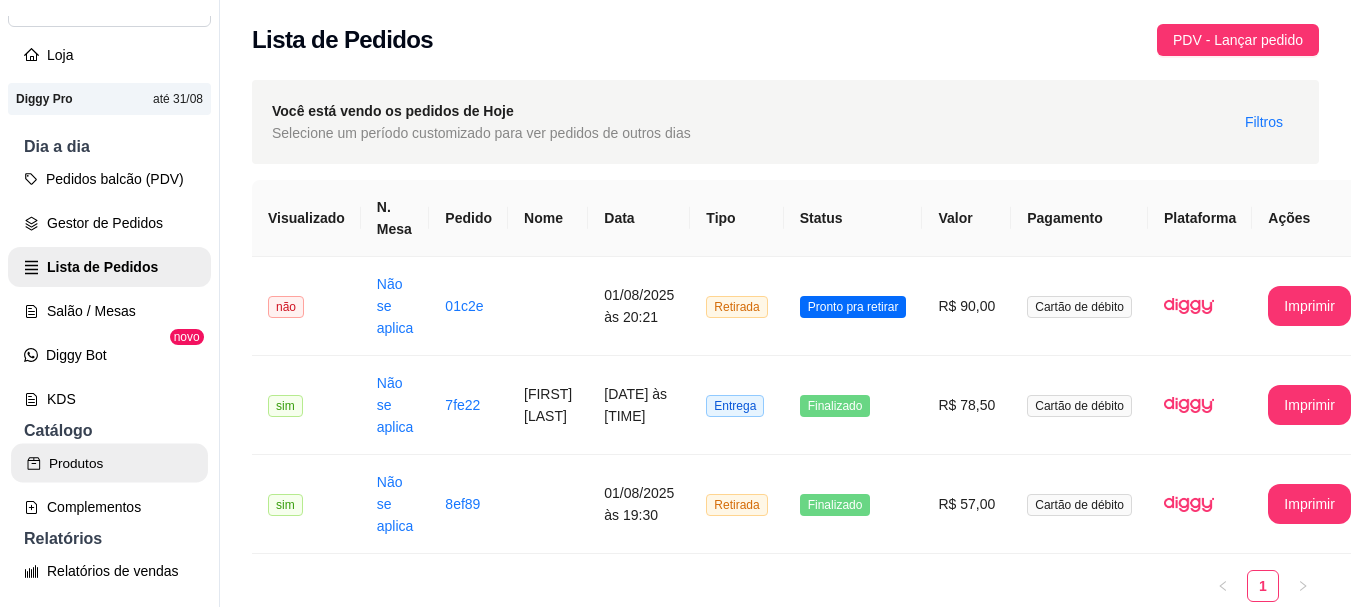 click on "Produtos" at bounding box center [109, 463] 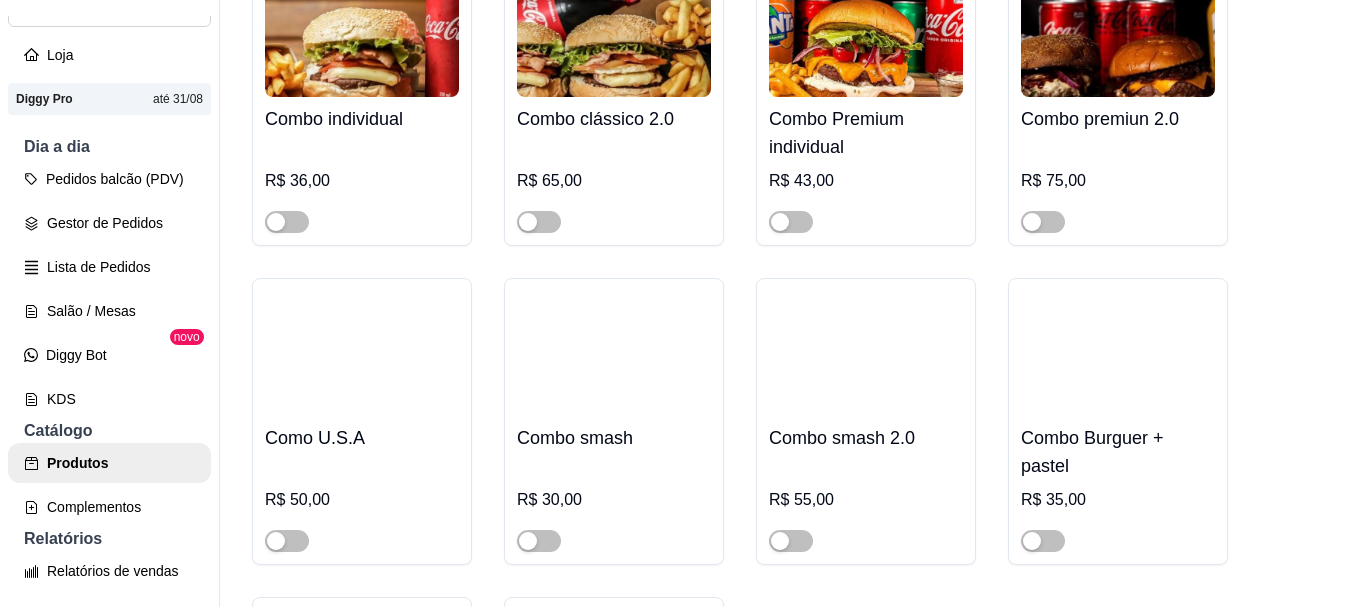 scroll, scrollTop: 0, scrollLeft: 0, axis: both 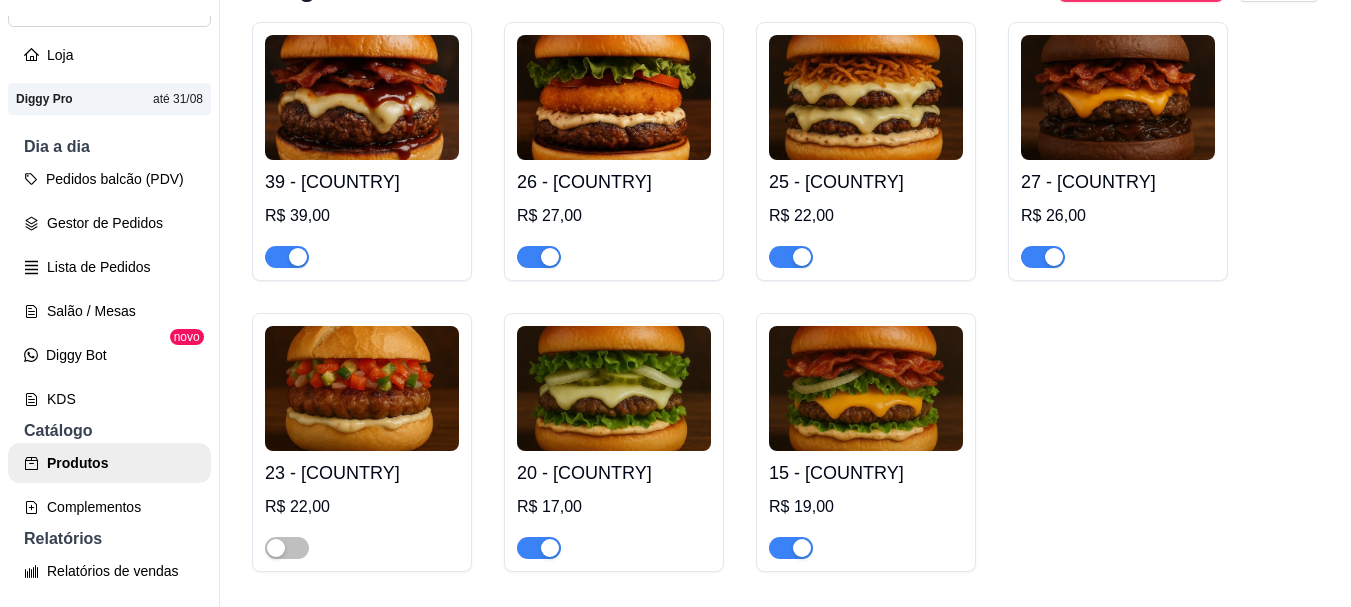 click at bounding box center (550, 257) 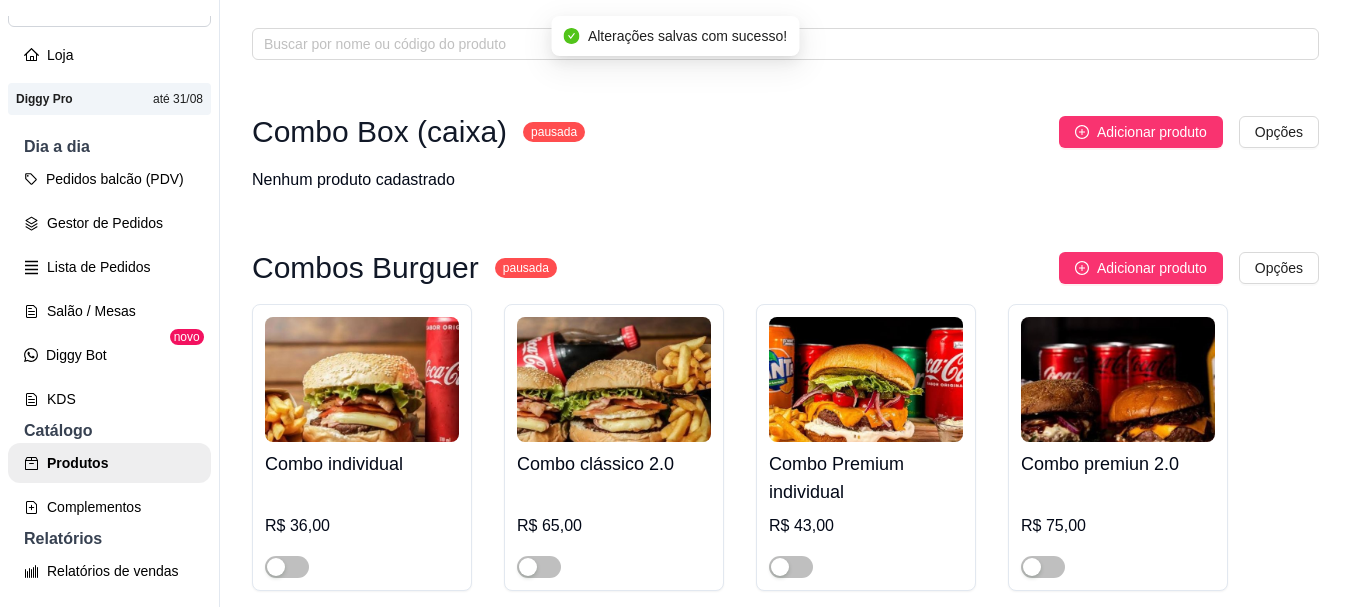 scroll, scrollTop: 0, scrollLeft: 0, axis: both 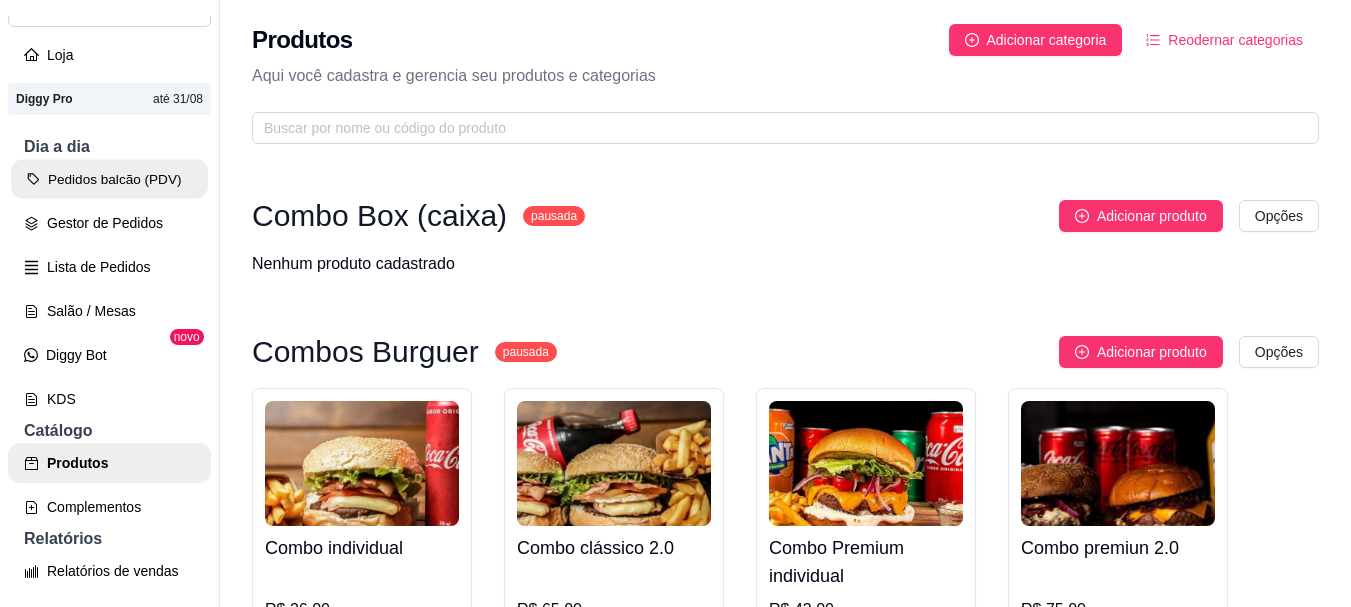 click on "Pedidos balcão (PDV)" at bounding box center [109, 179] 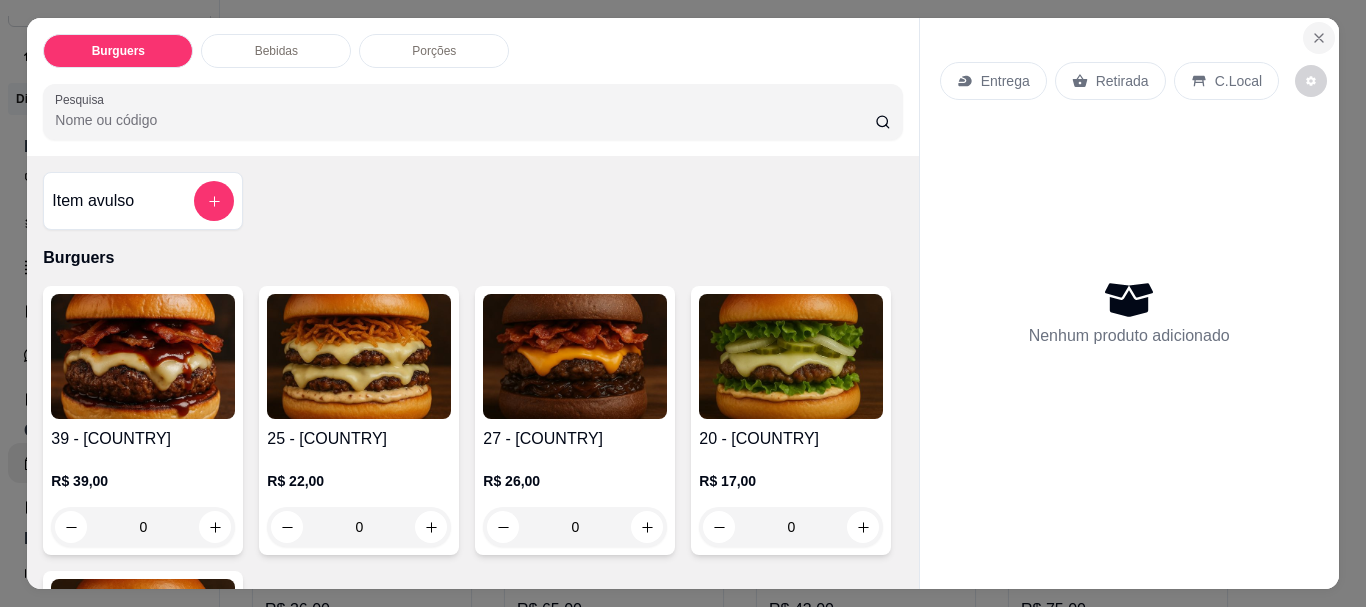 click 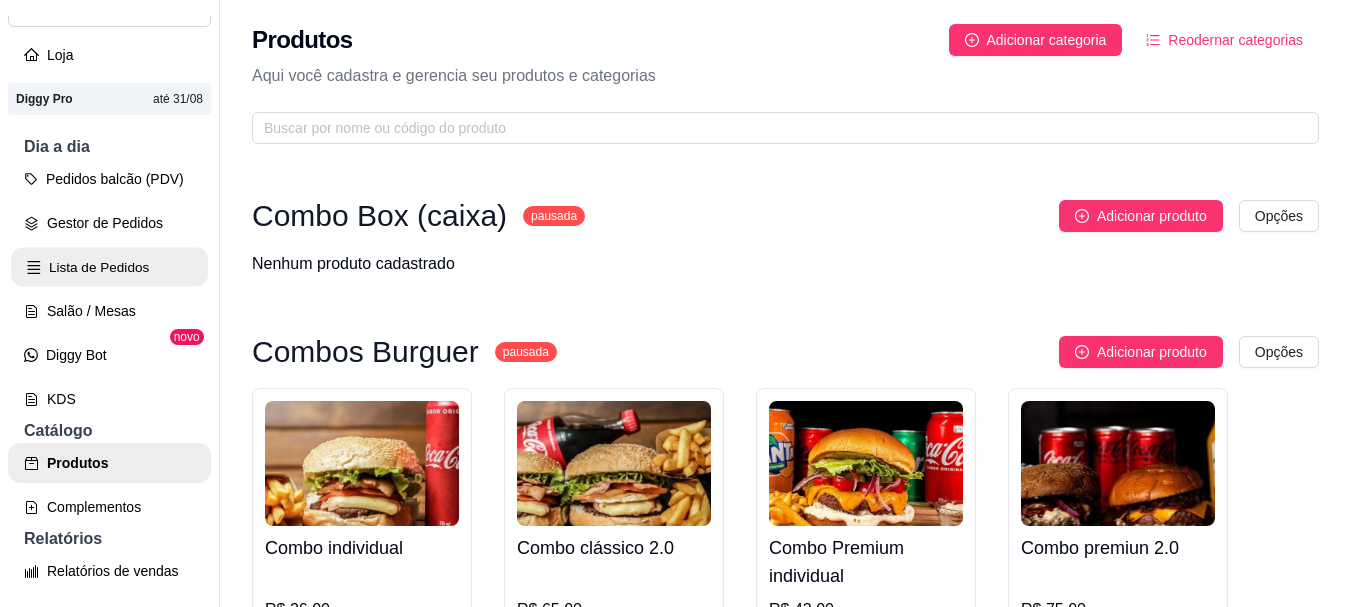 click on "Lista de Pedidos" at bounding box center (109, 267) 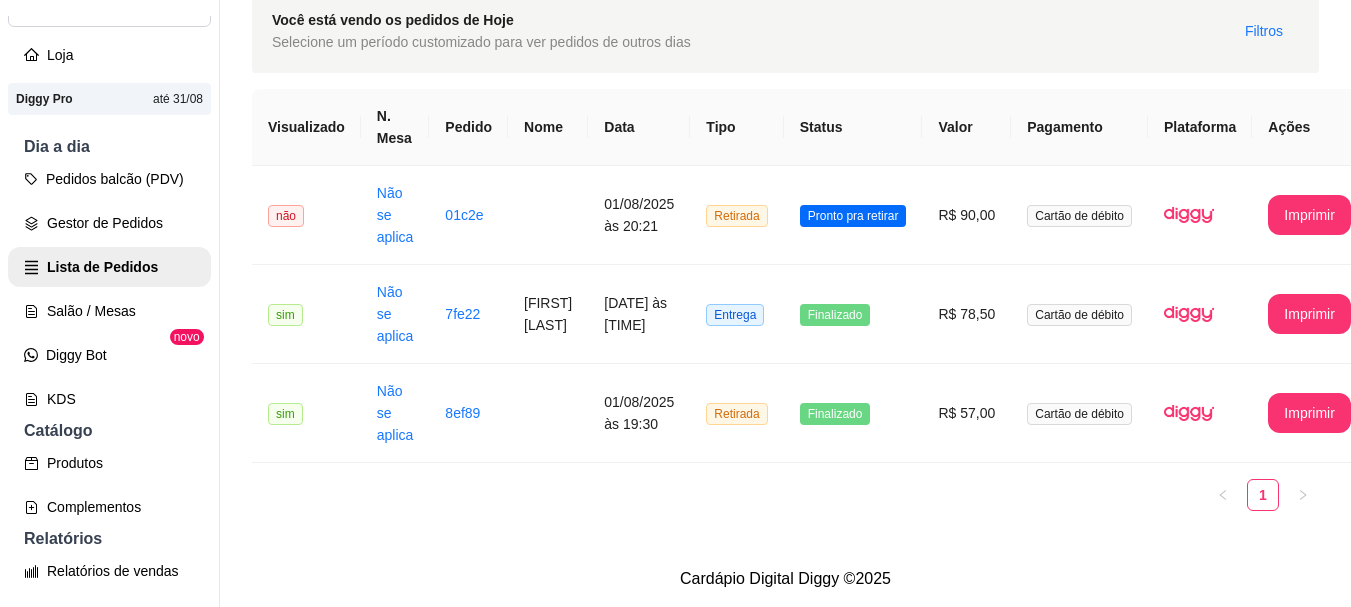 scroll, scrollTop: 0, scrollLeft: 0, axis: both 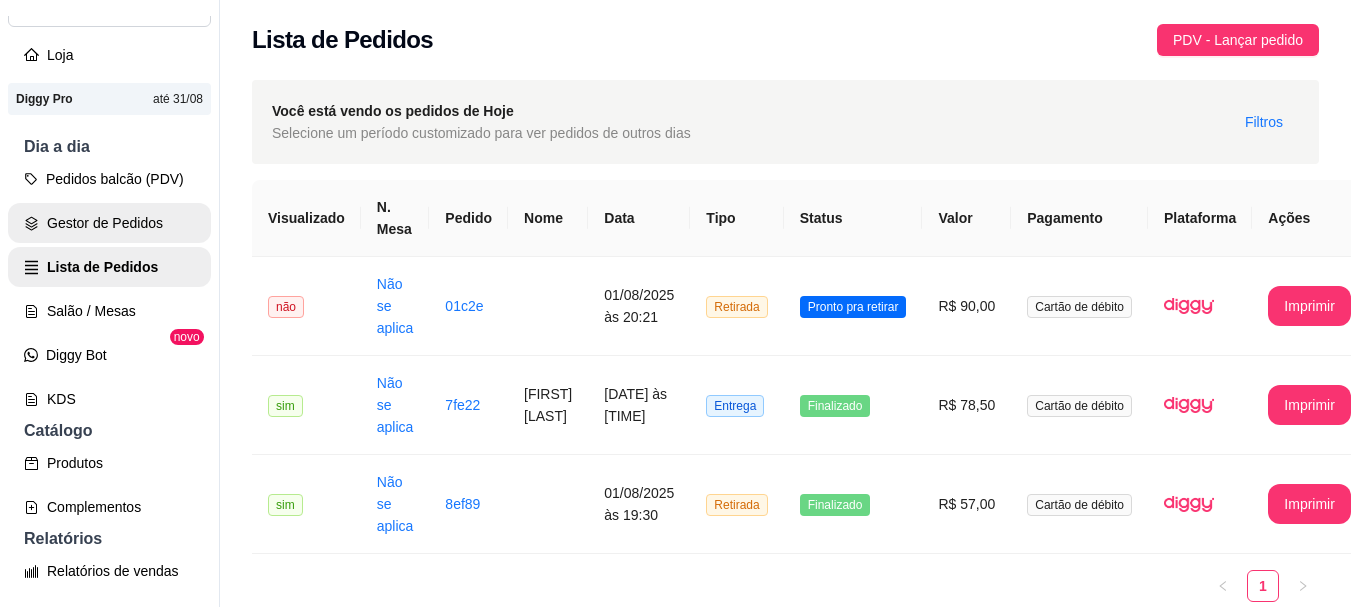 click on "Gestor de Pedidos" at bounding box center (109, 223) 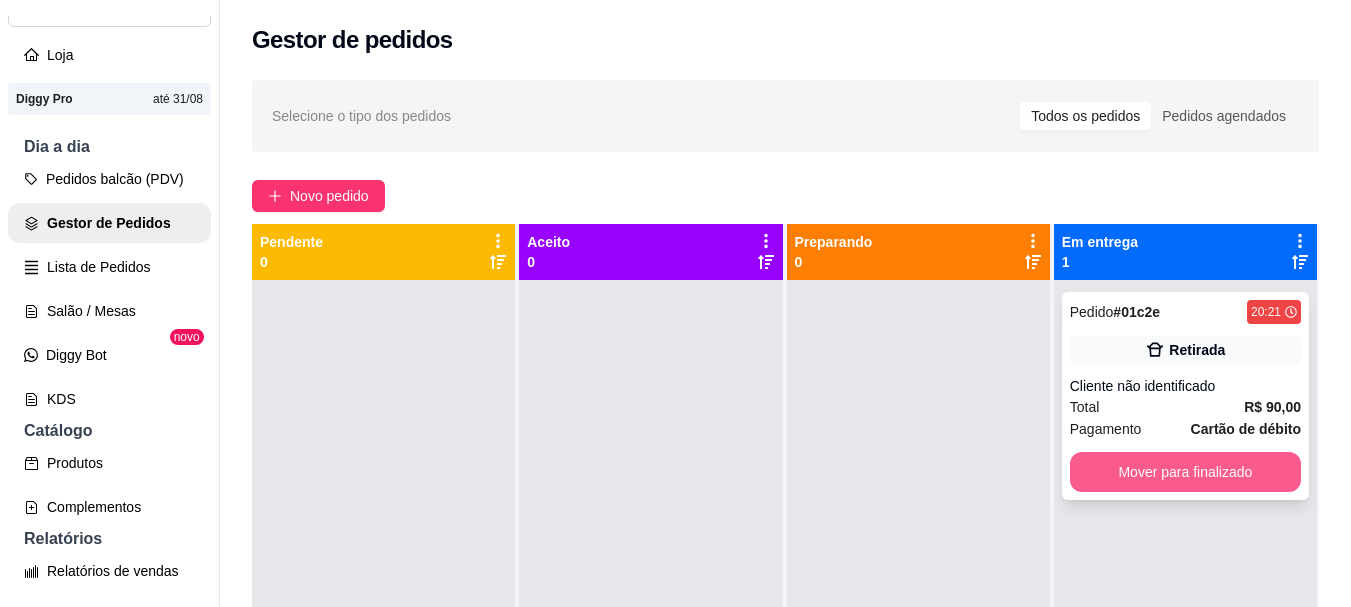 click on "Mover para finalizado" at bounding box center (1185, 472) 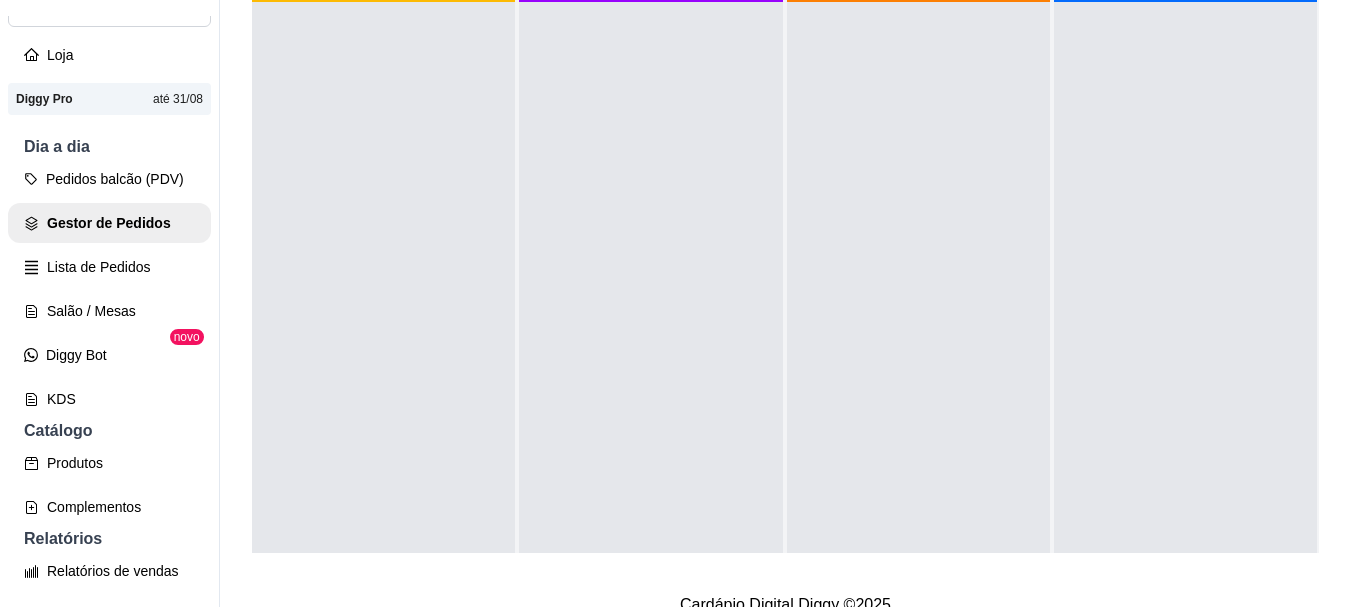 scroll, scrollTop: 0, scrollLeft: 0, axis: both 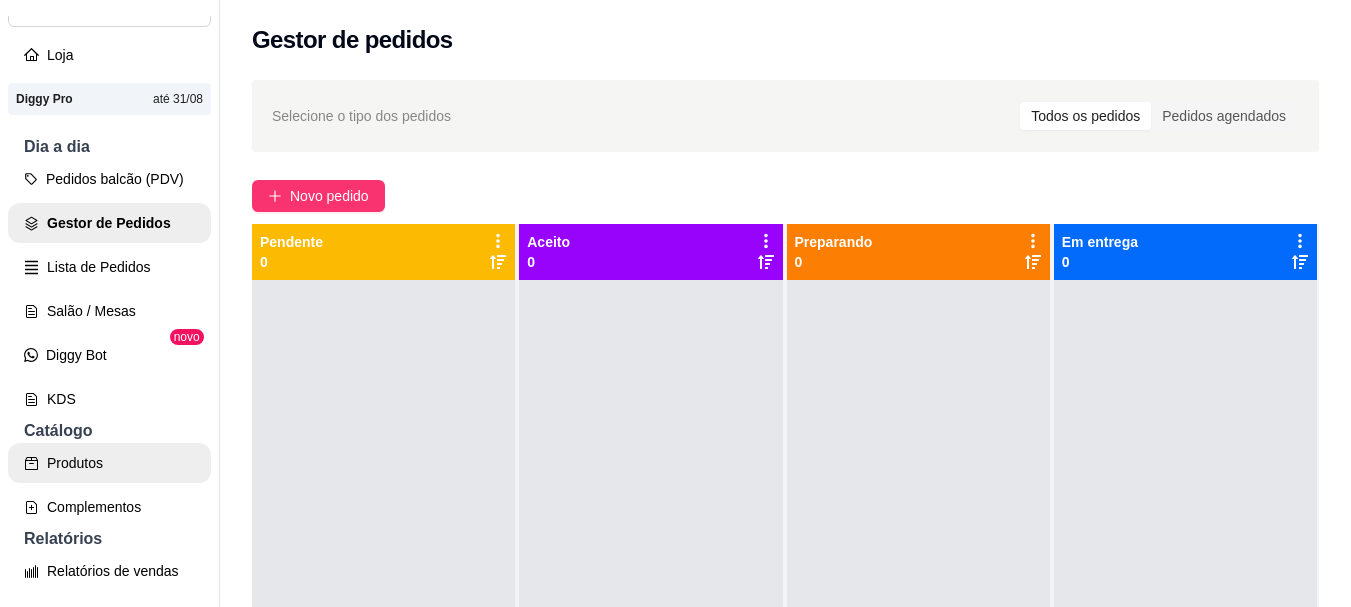 click on "Produtos" at bounding box center (109, 463) 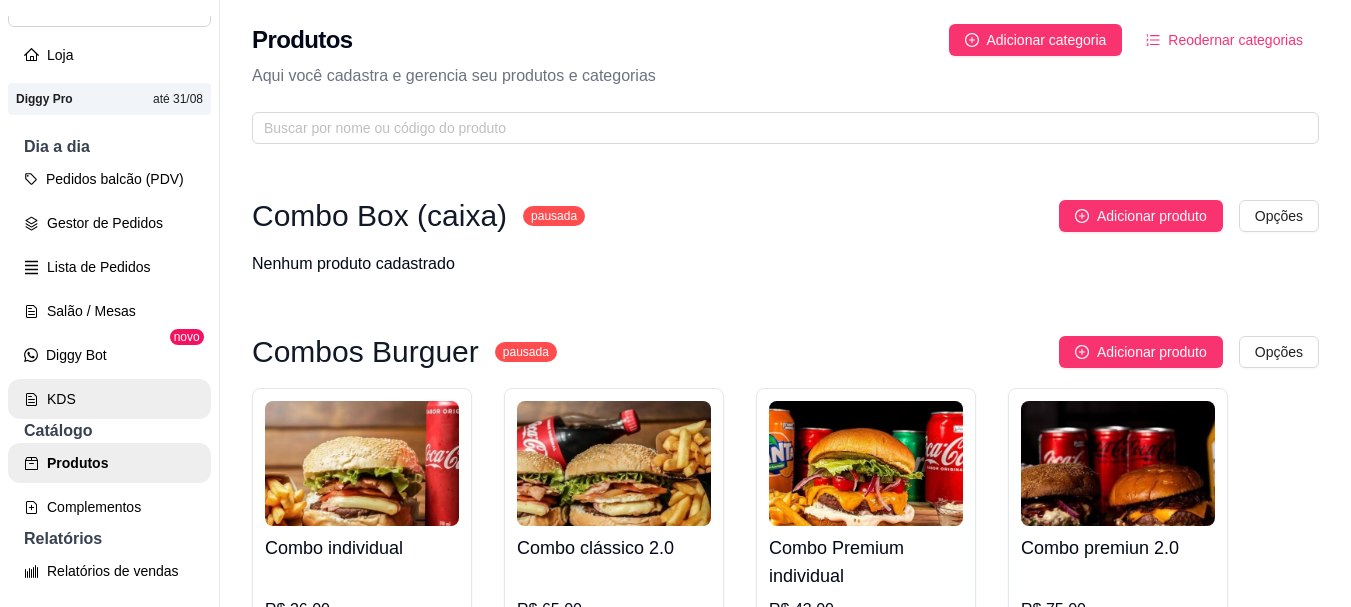 click on "KDS" at bounding box center [109, 399] 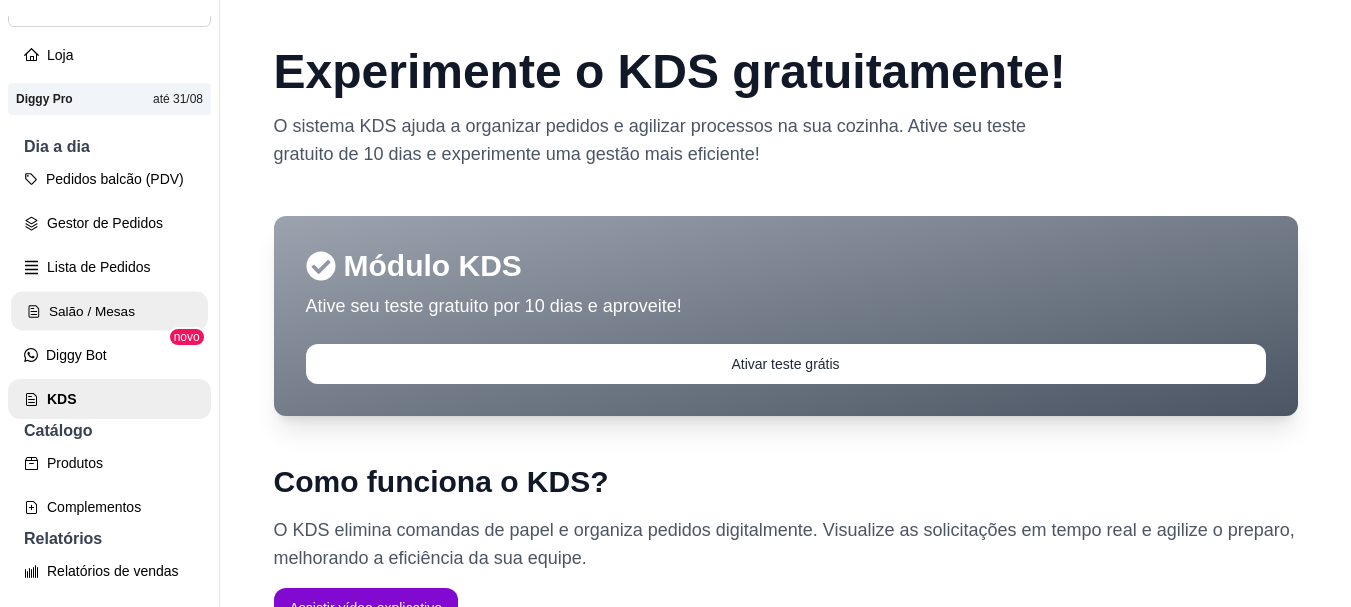 click on "Salão / Mesas" at bounding box center (109, 311) 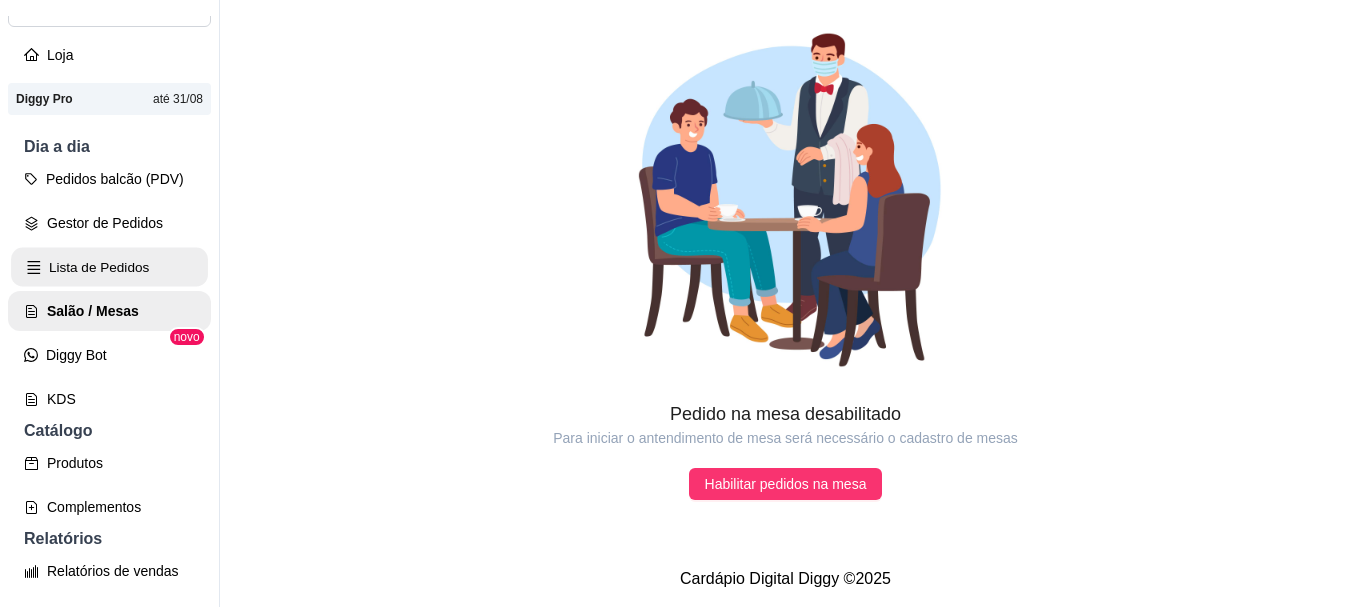 click on "Lista de Pedidos" at bounding box center (109, 267) 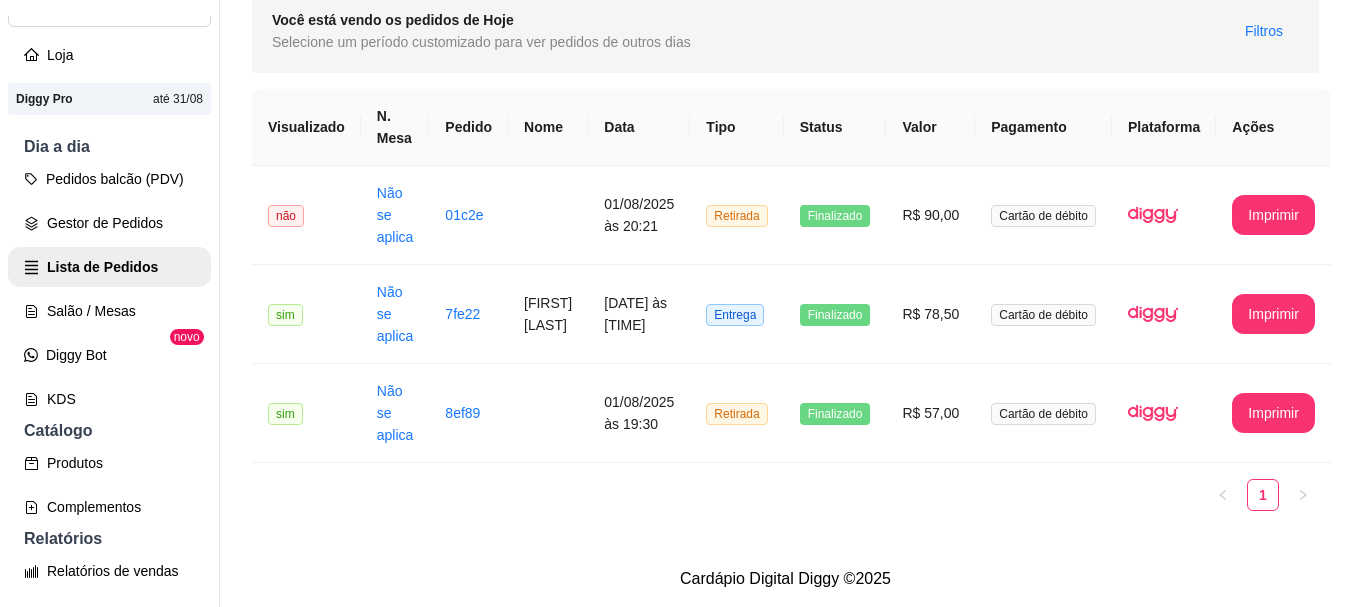 scroll, scrollTop: 0, scrollLeft: 0, axis: both 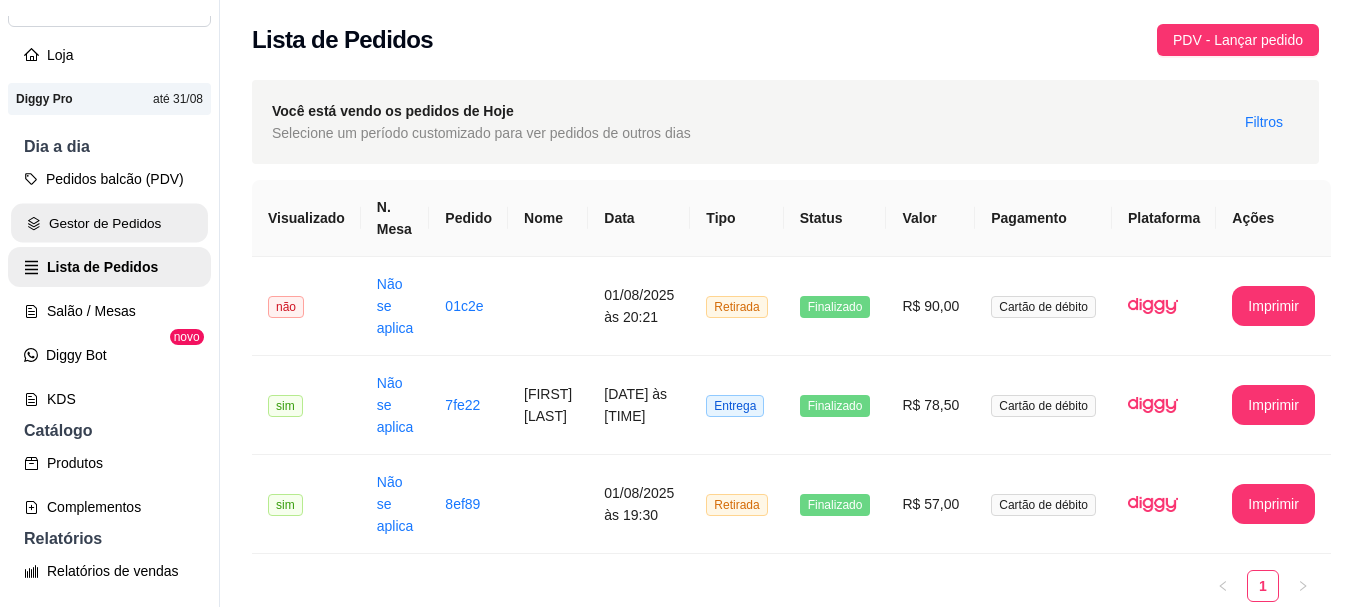 click on "Gestor de Pedidos" at bounding box center (109, 223) 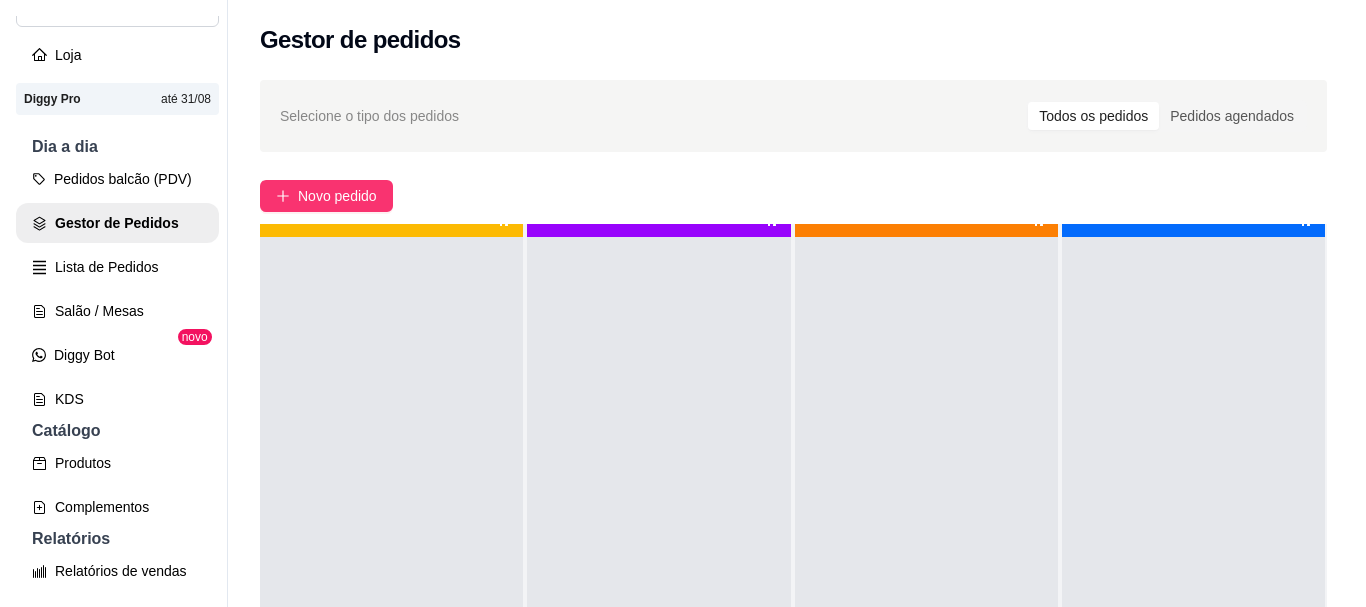 scroll, scrollTop: 0, scrollLeft: 0, axis: both 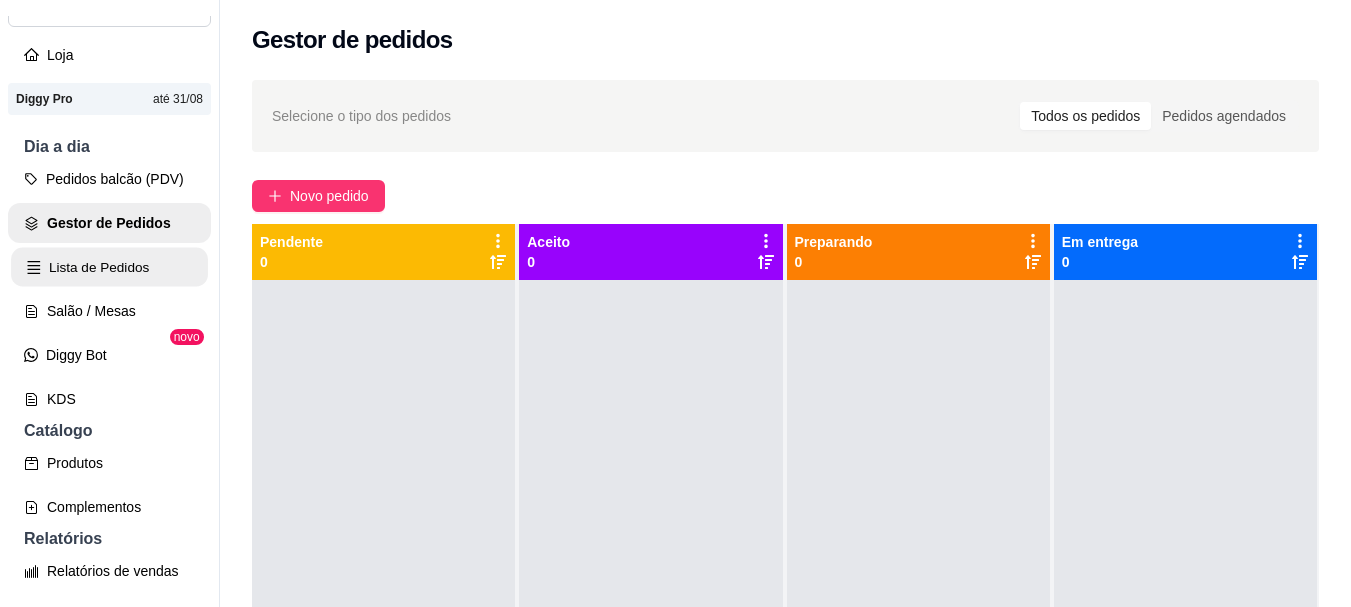 click on "Lista de Pedidos" at bounding box center [109, 267] 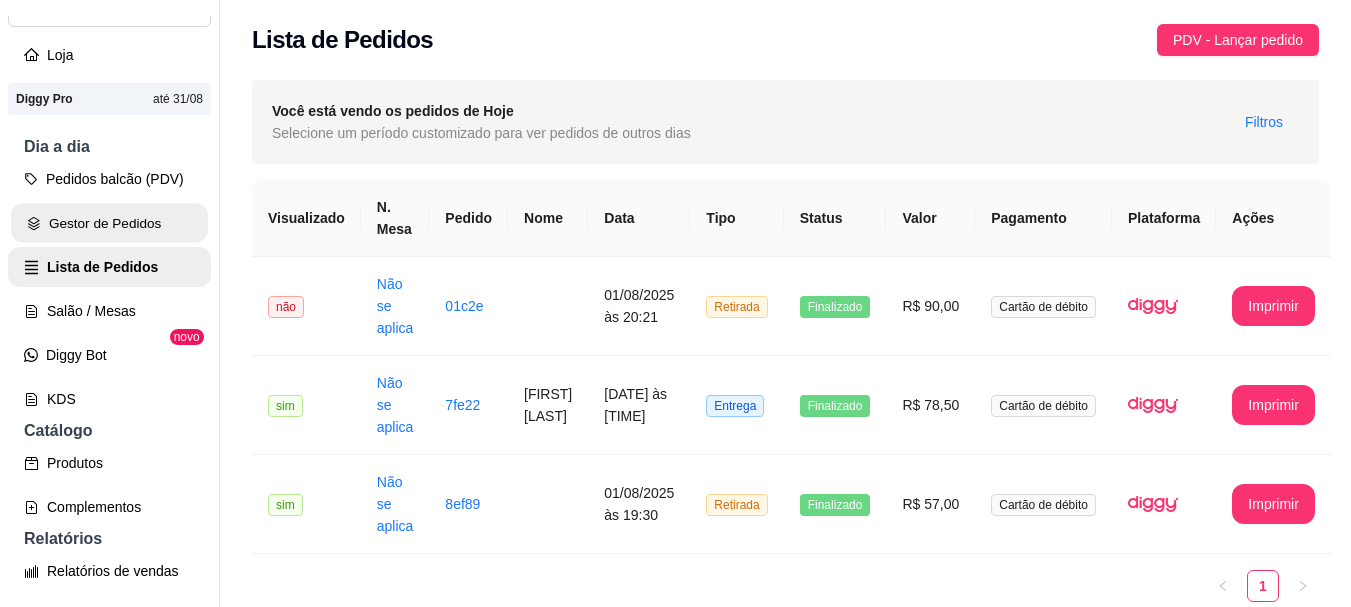 click on "Gestor de Pedidos" at bounding box center (109, 223) 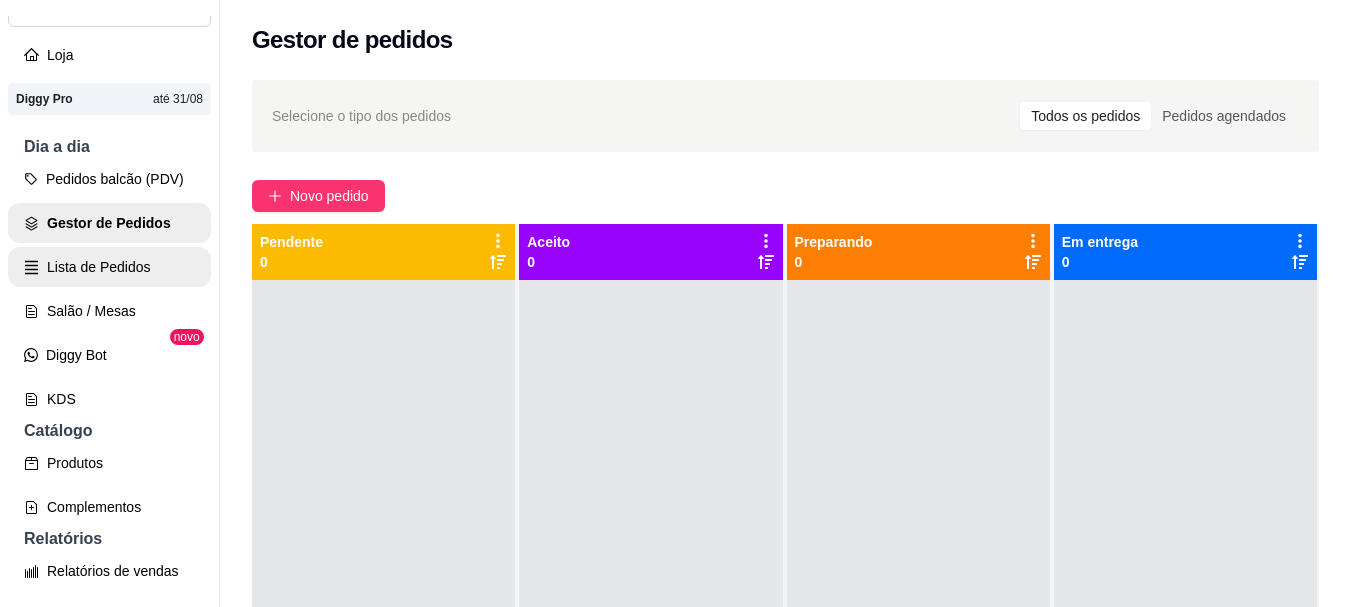 click on "Lista de Pedidos" at bounding box center (109, 267) 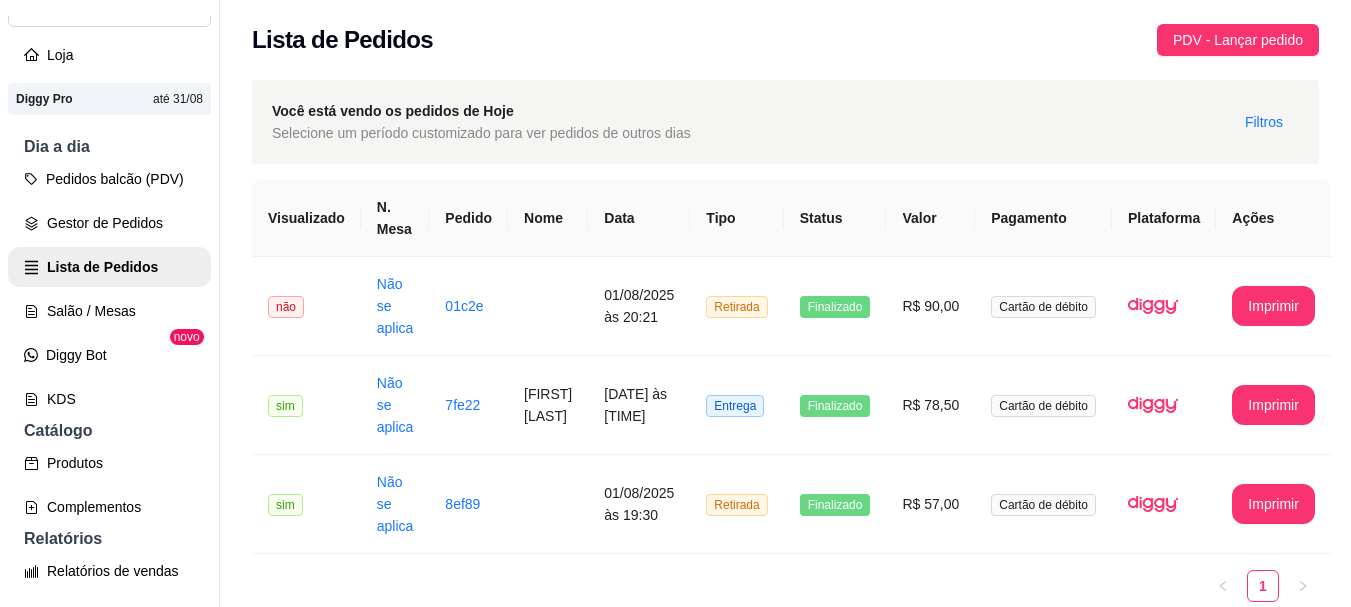 click on "**********" at bounding box center [785, 355] 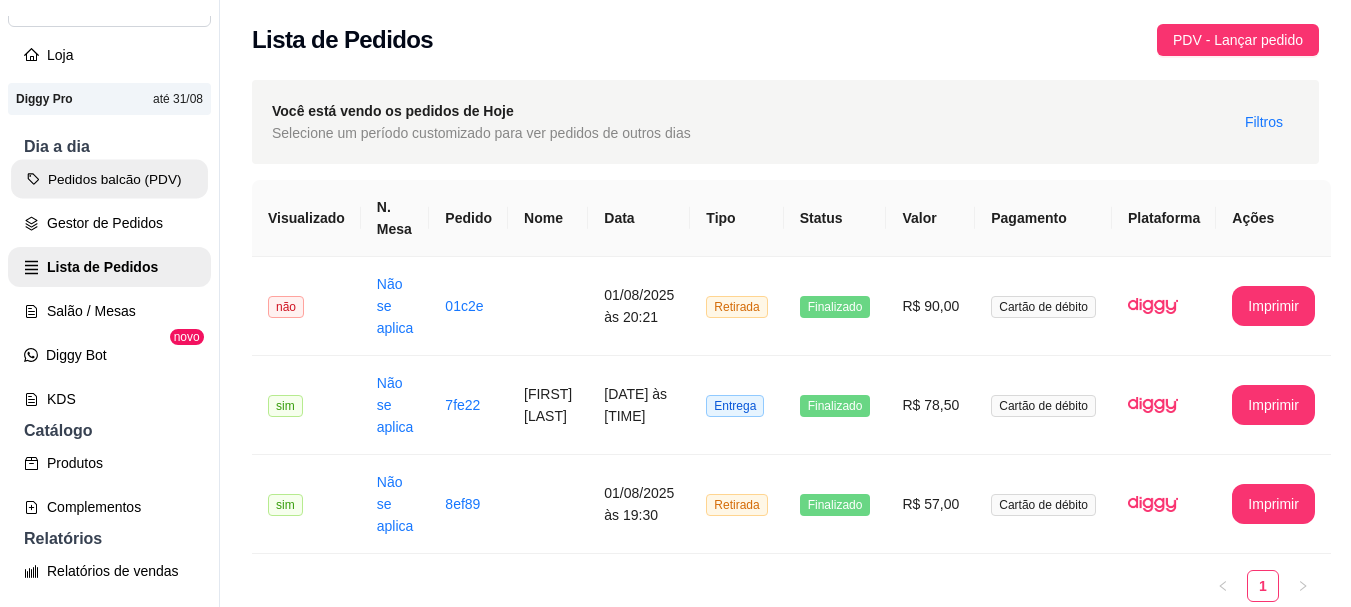 click on "Pedidos balcão (PDV)" at bounding box center (109, 179) 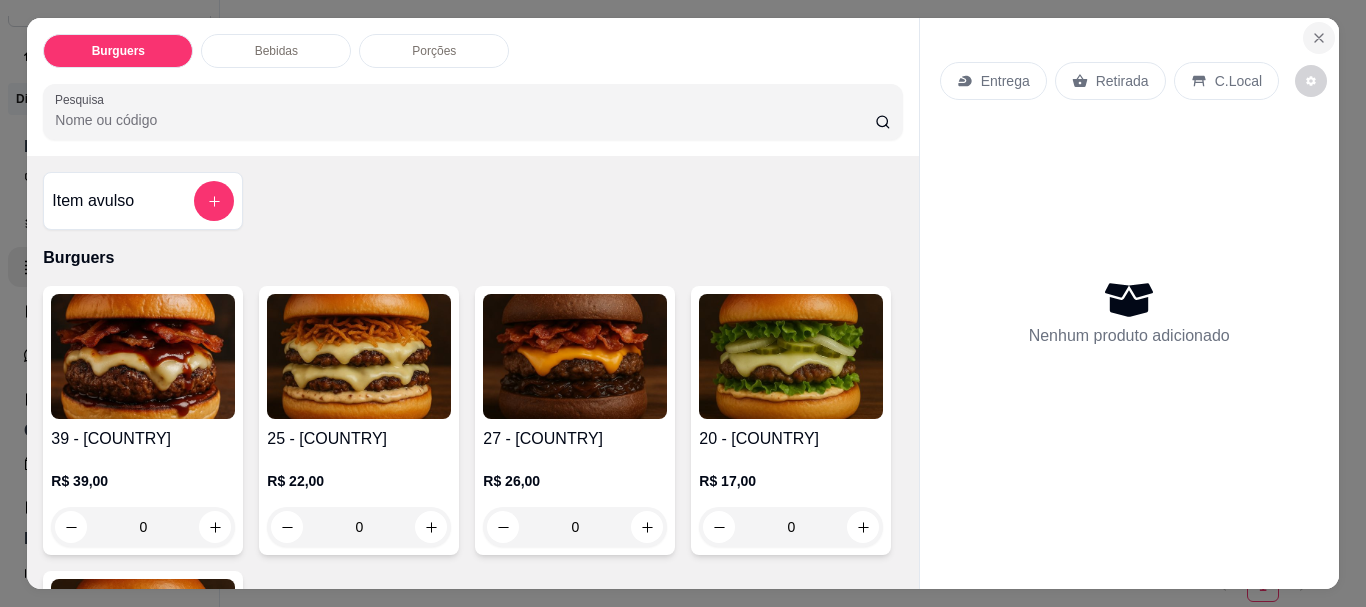 click 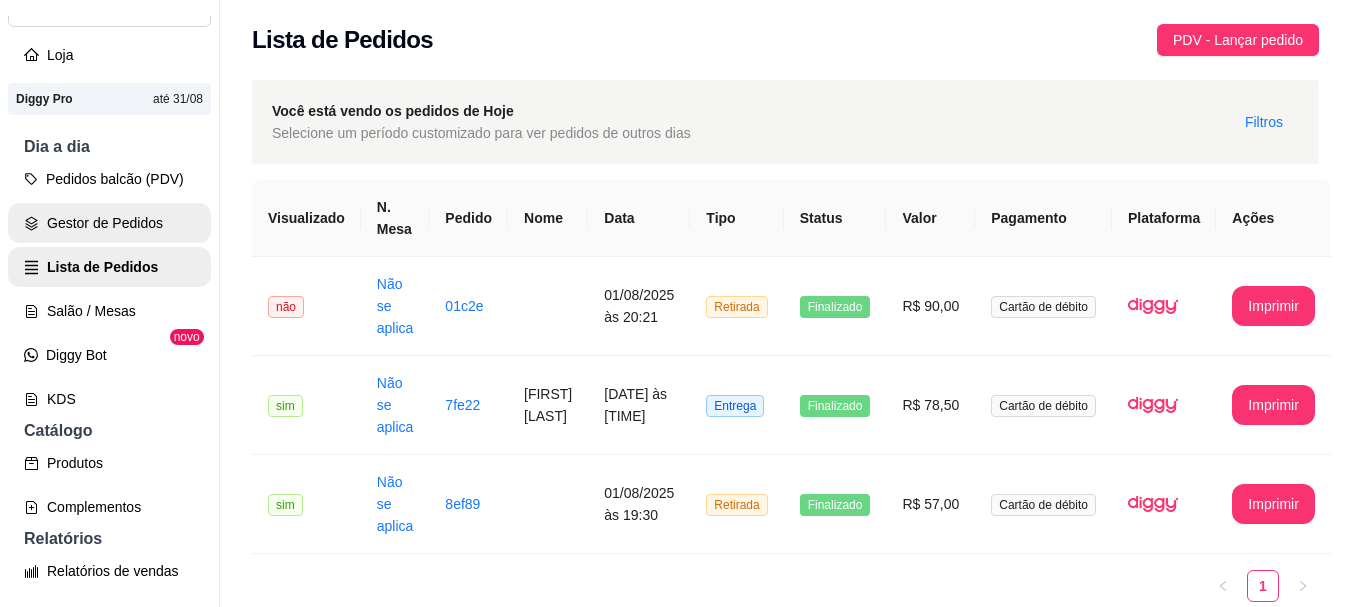 click on "Gestor de Pedidos" at bounding box center (109, 223) 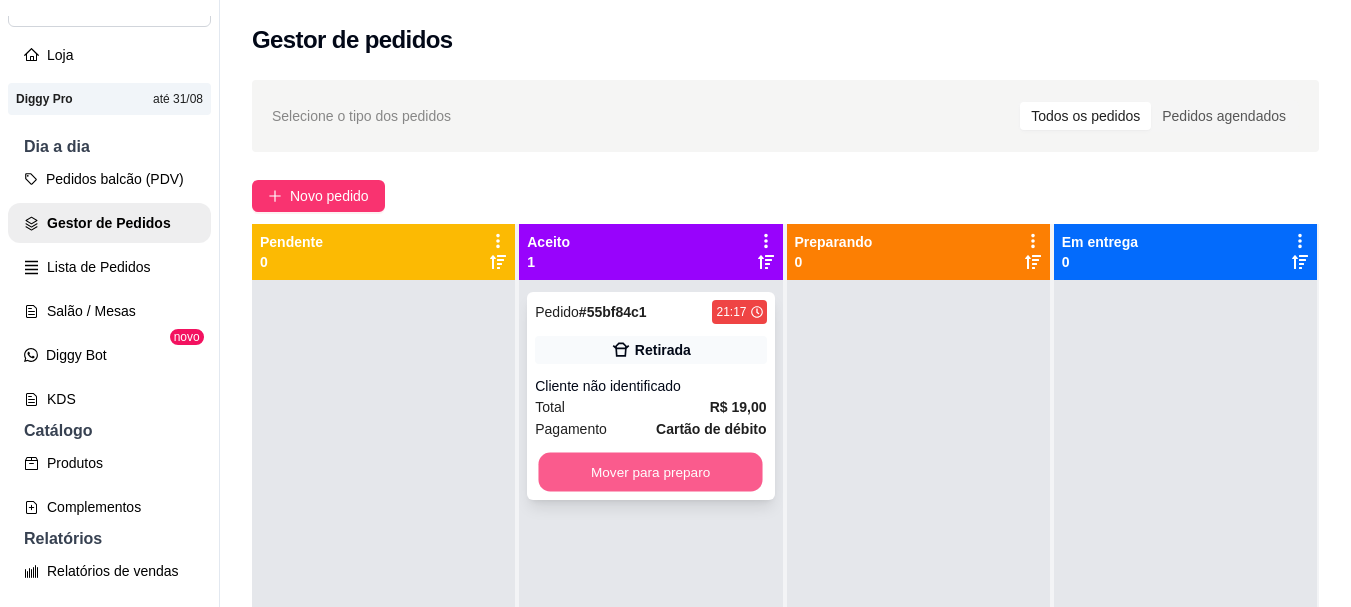 click on "Mover para preparo" at bounding box center [651, 472] 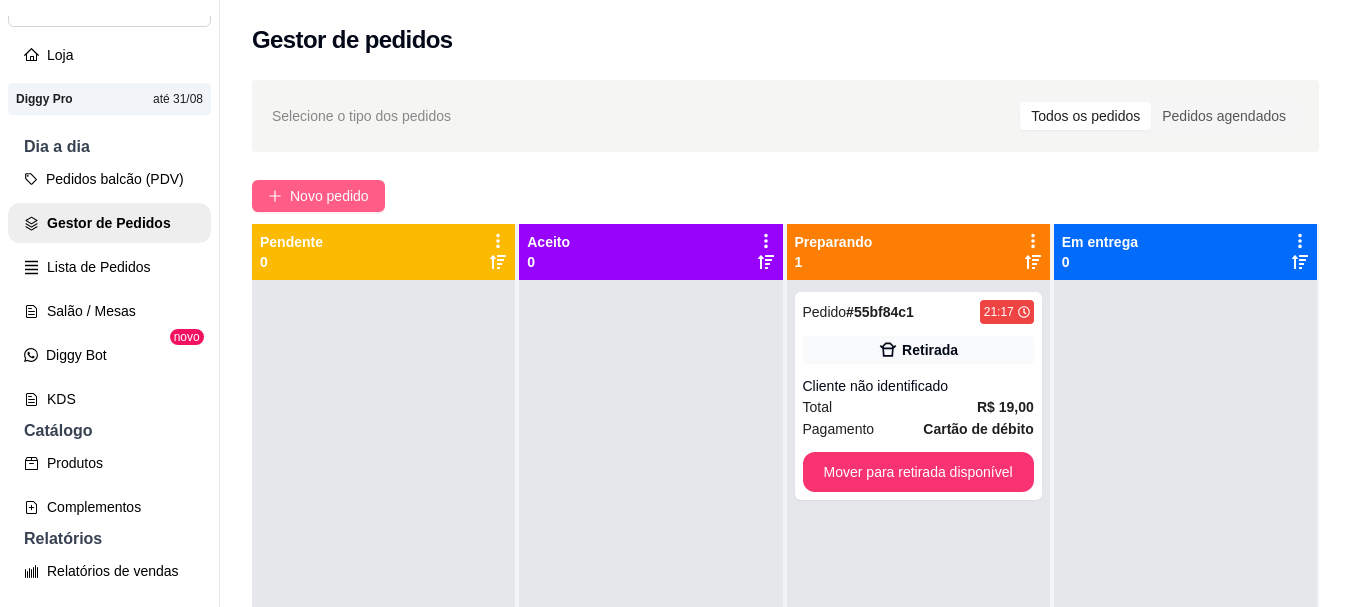 click on "Novo pedido" at bounding box center (329, 196) 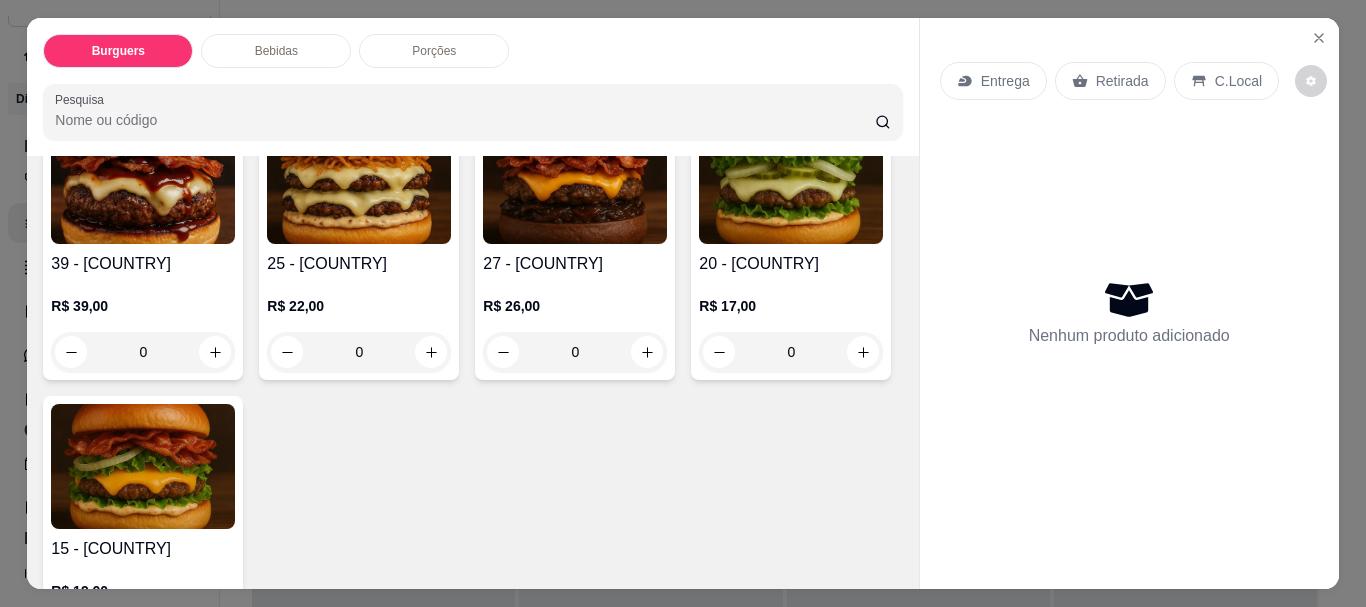 scroll, scrollTop: 200, scrollLeft: 0, axis: vertical 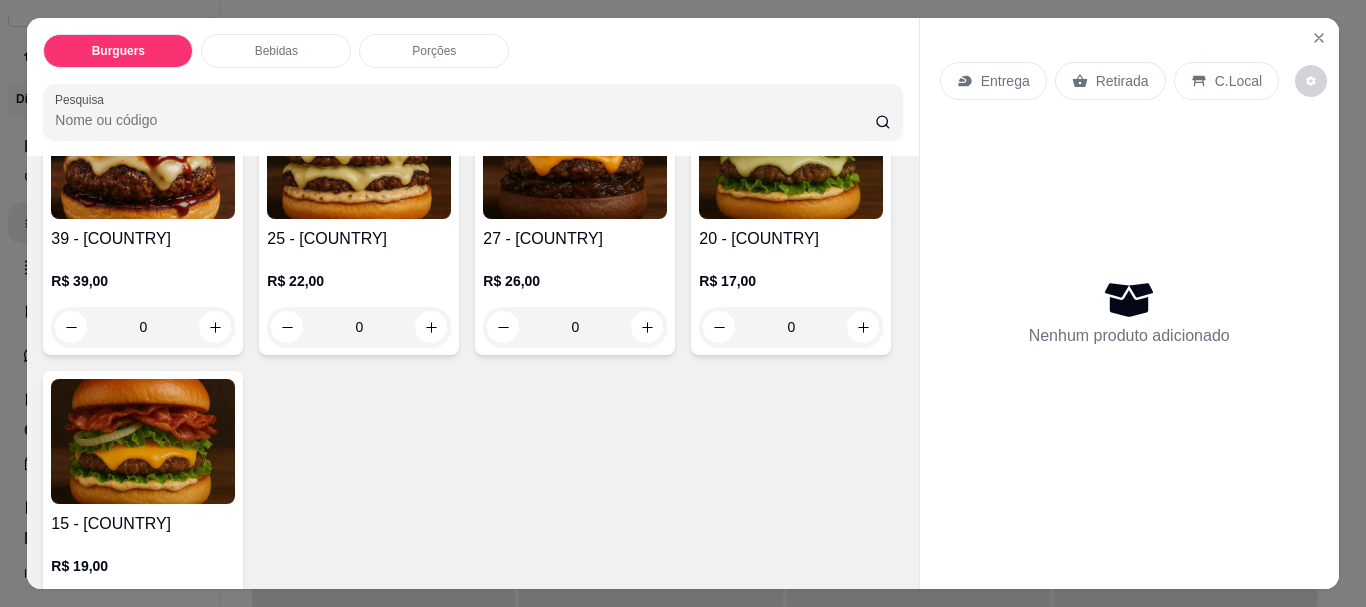 click on "0" at bounding box center (143, 327) 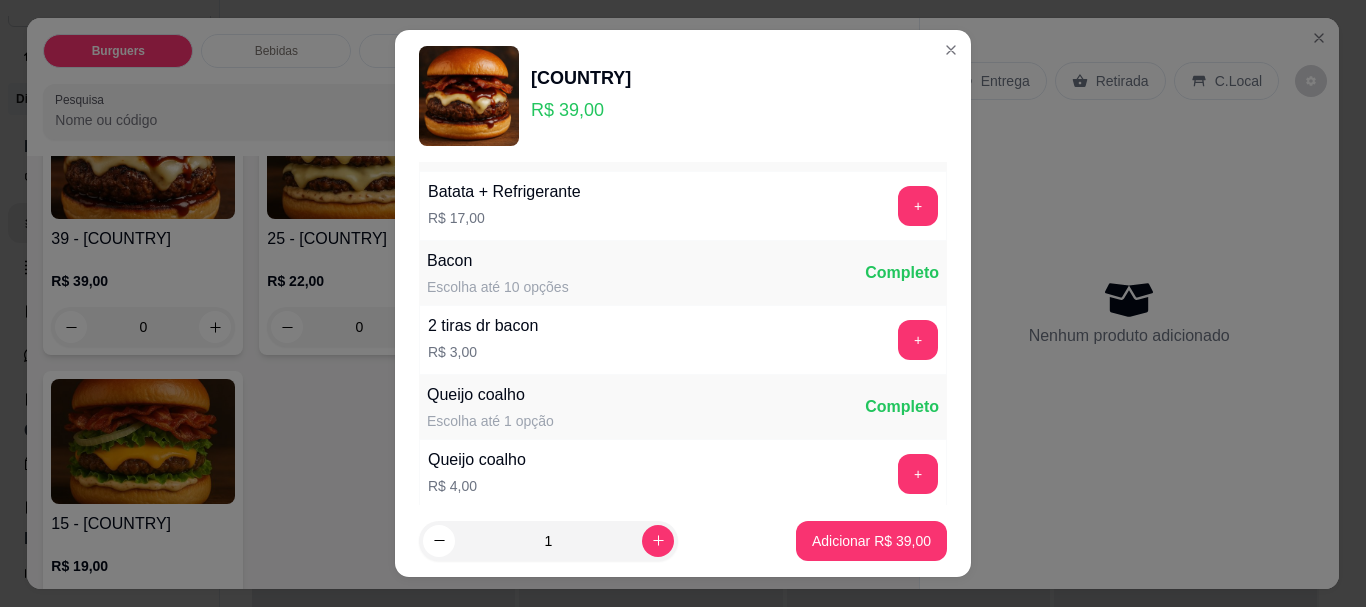 scroll, scrollTop: 100, scrollLeft: 0, axis: vertical 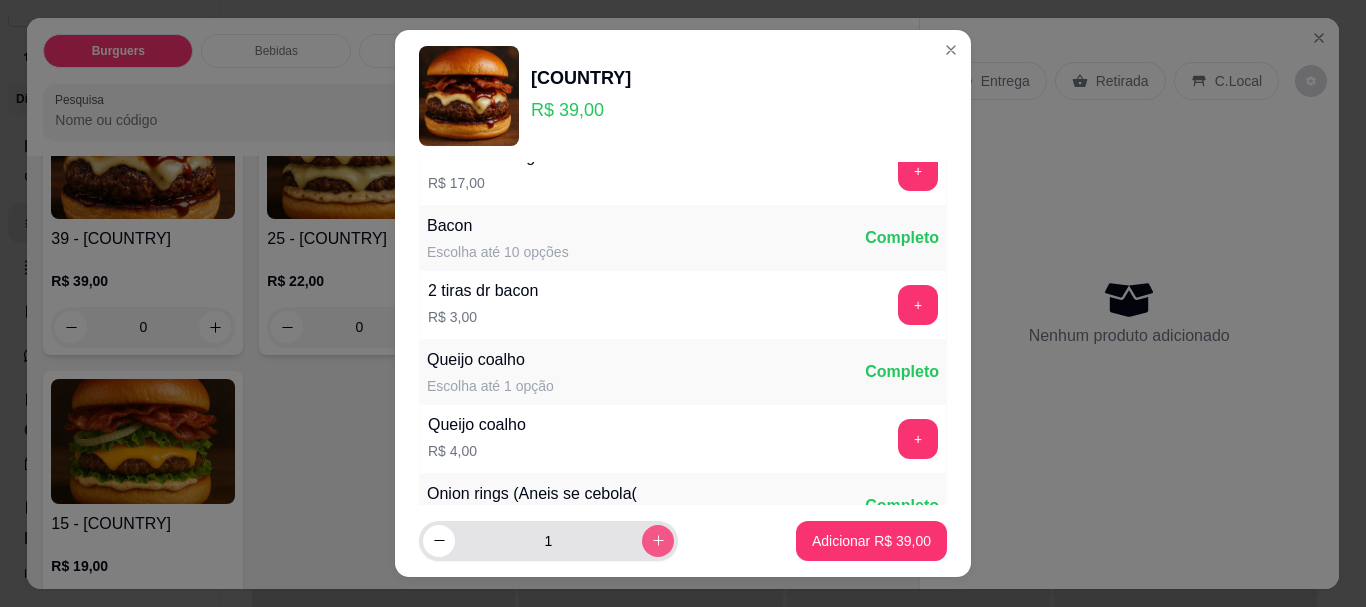 click 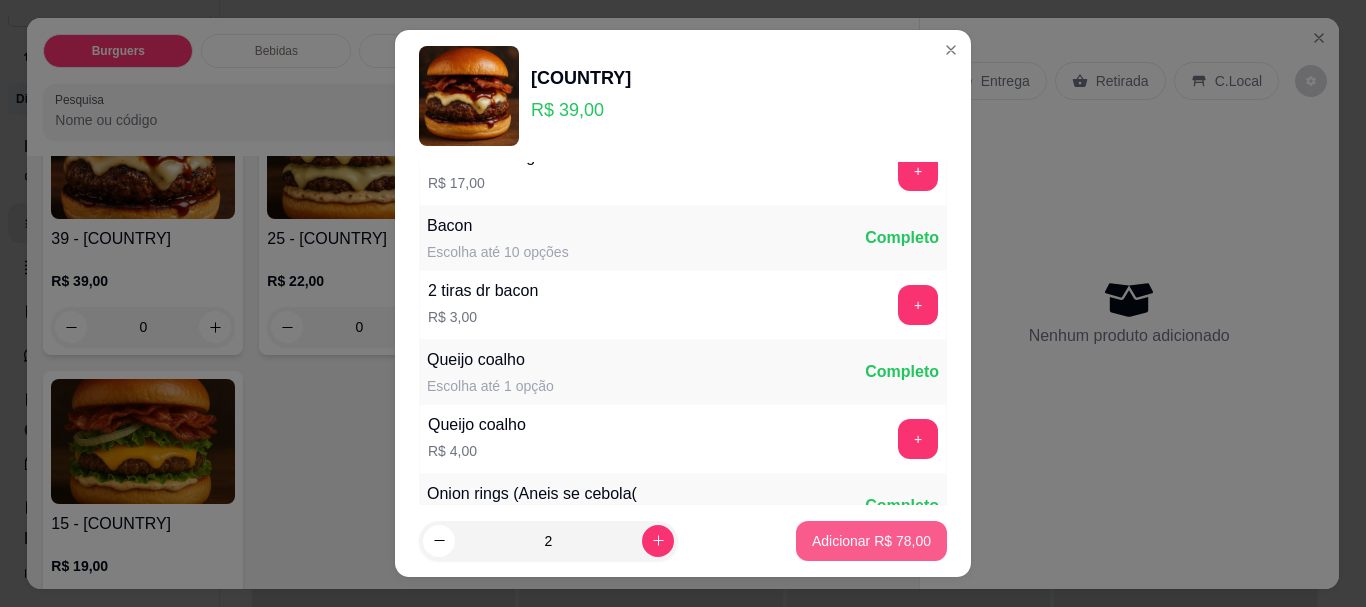click on "Adicionar   R$ 78,00" at bounding box center (871, 541) 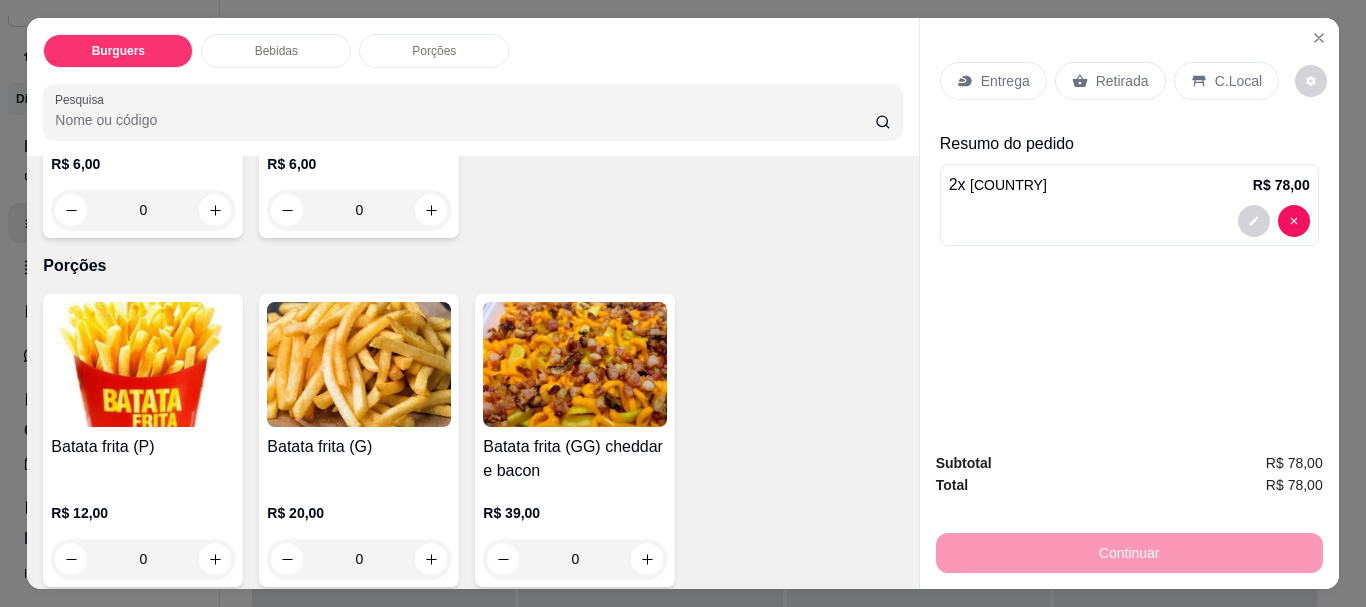 scroll, scrollTop: 943, scrollLeft: 0, axis: vertical 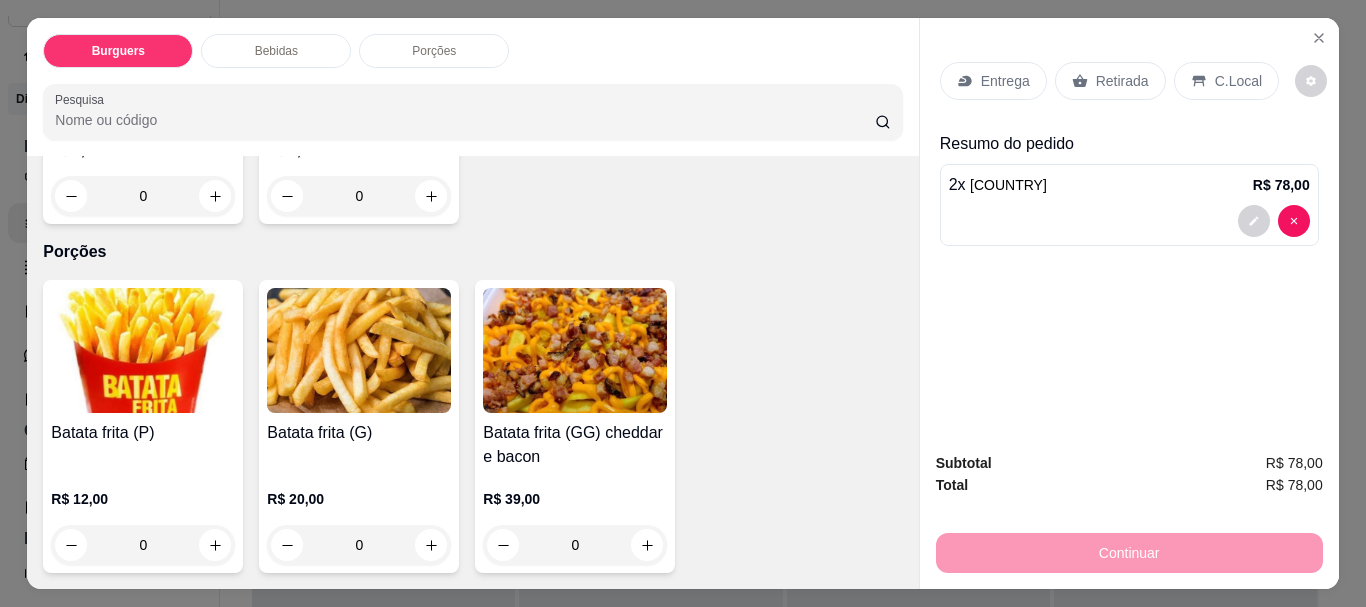 click on "0" at bounding box center [359, 545] 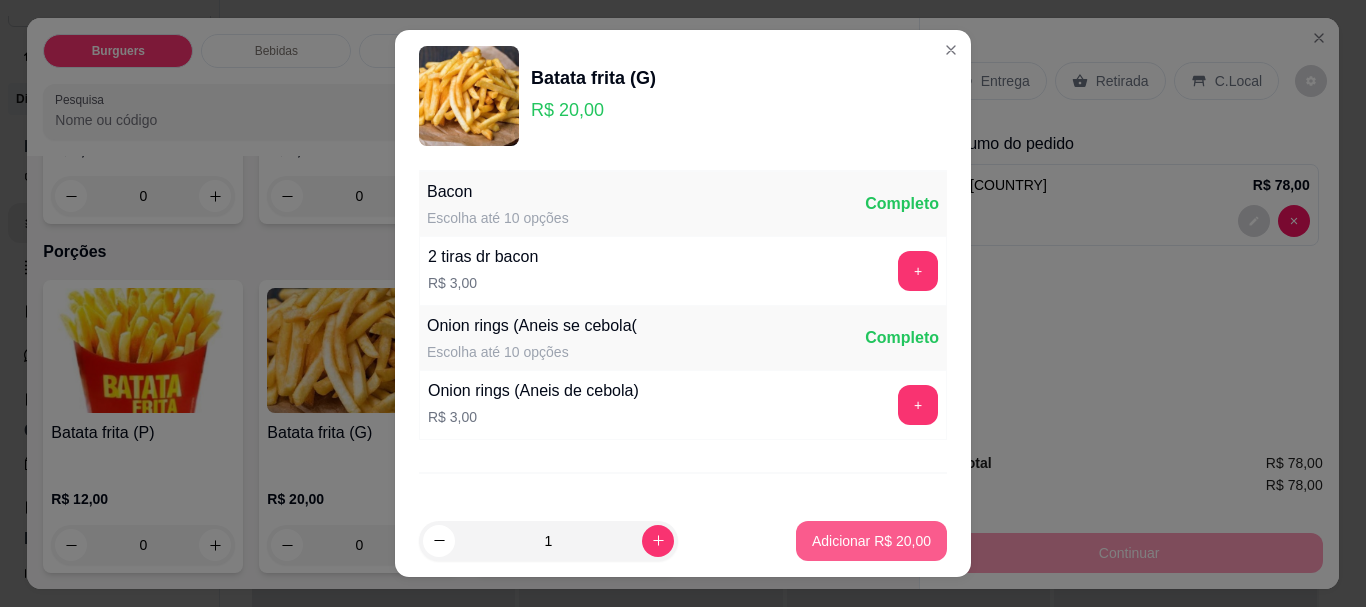 click on "Adicionar   R$ 20,00" at bounding box center (871, 541) 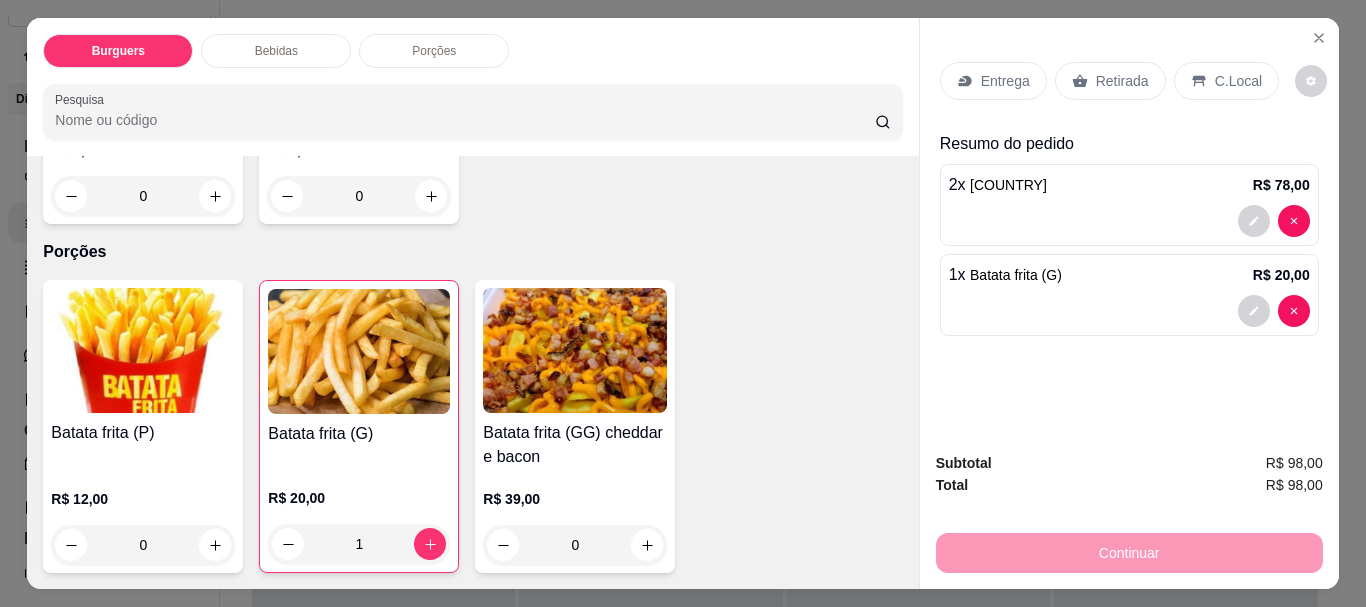 click on "Entrega" at bounding box center [1005, 81] 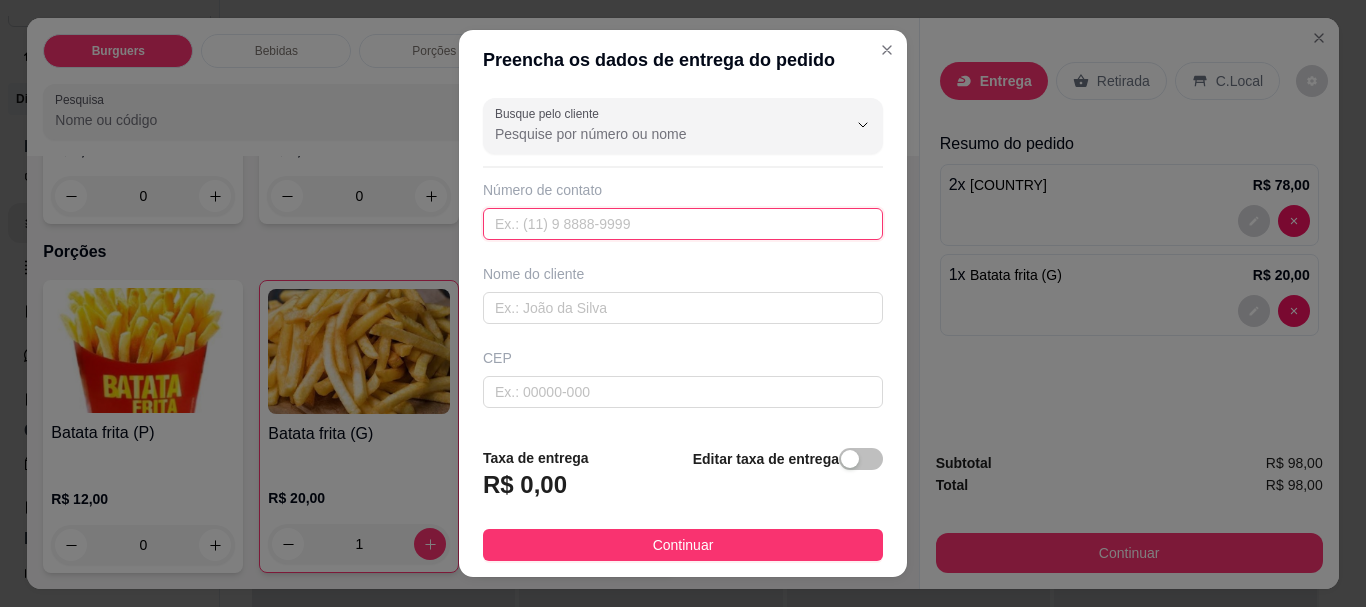 click at bounding box center [683, 224] 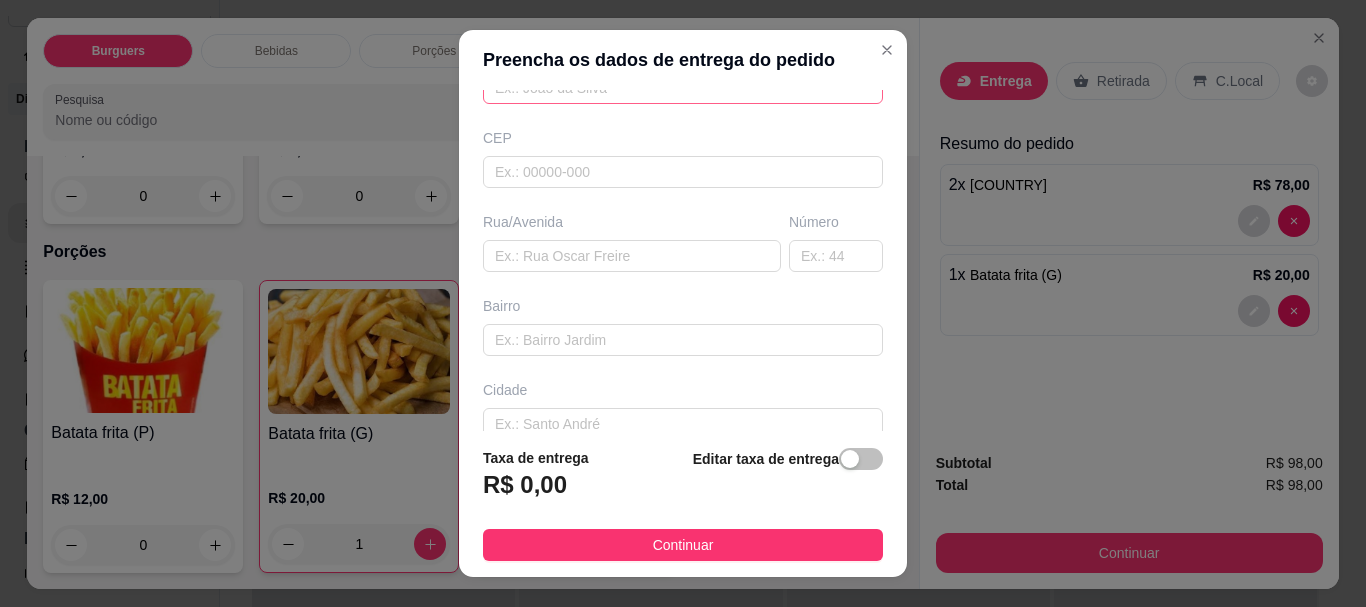 scroll, scrollTop: 0, scrollLeft: 0, axis: both 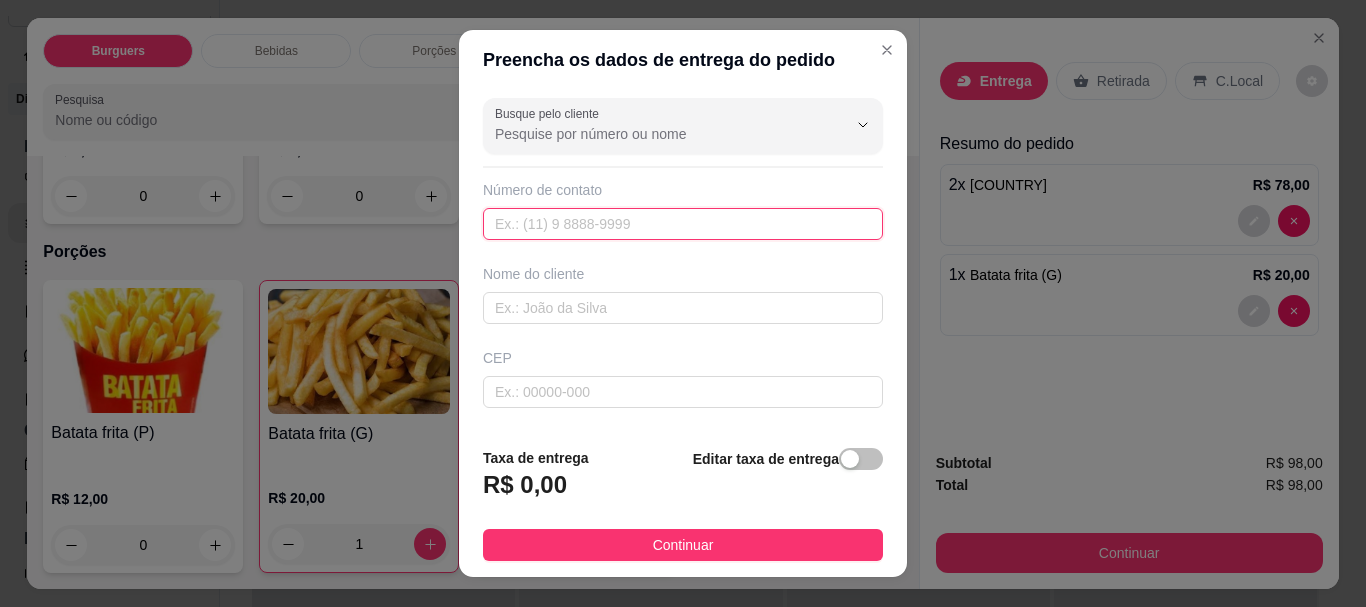 click at bounding box center [683, 224] 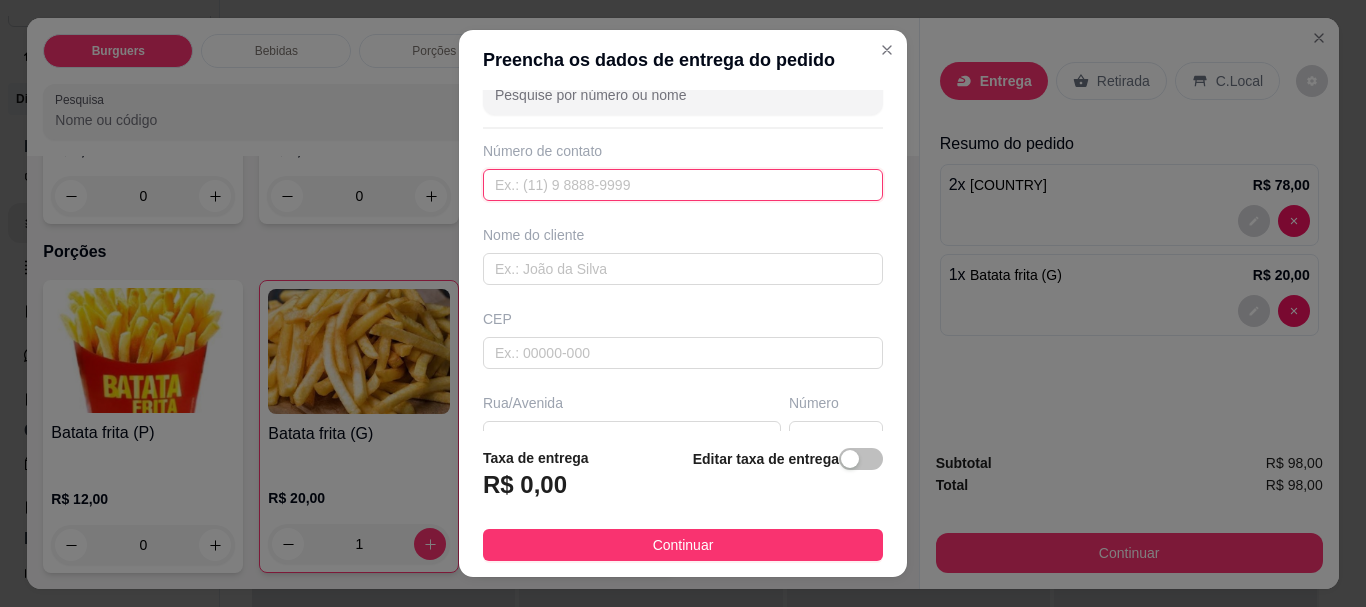 scroll, scrollTop: 33, scrollLeft: 0, axis: vertical 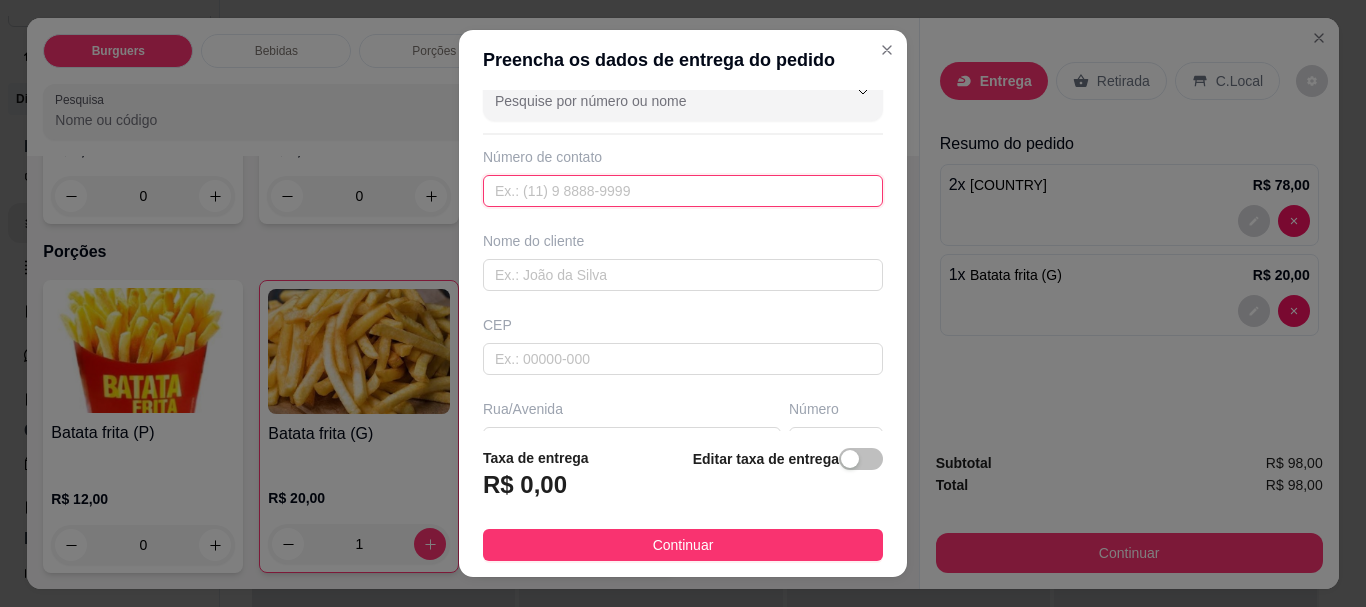 click at bounding box center [683, 191] 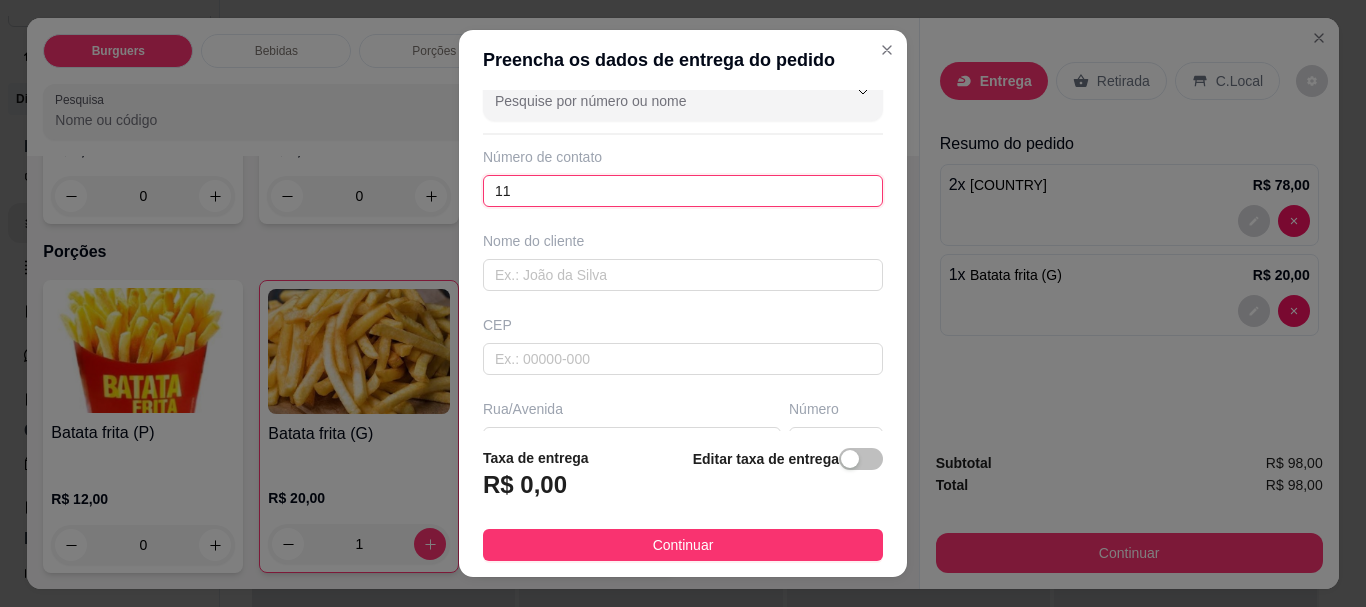 type on "1" 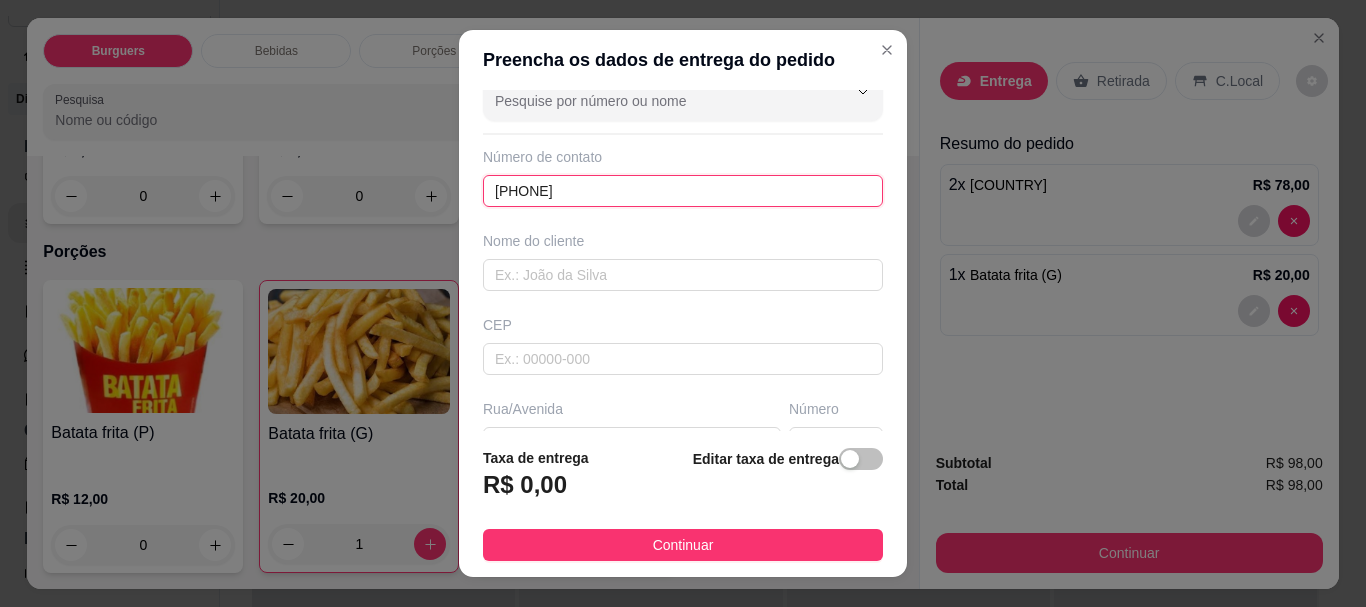 type on "[PHONE]" 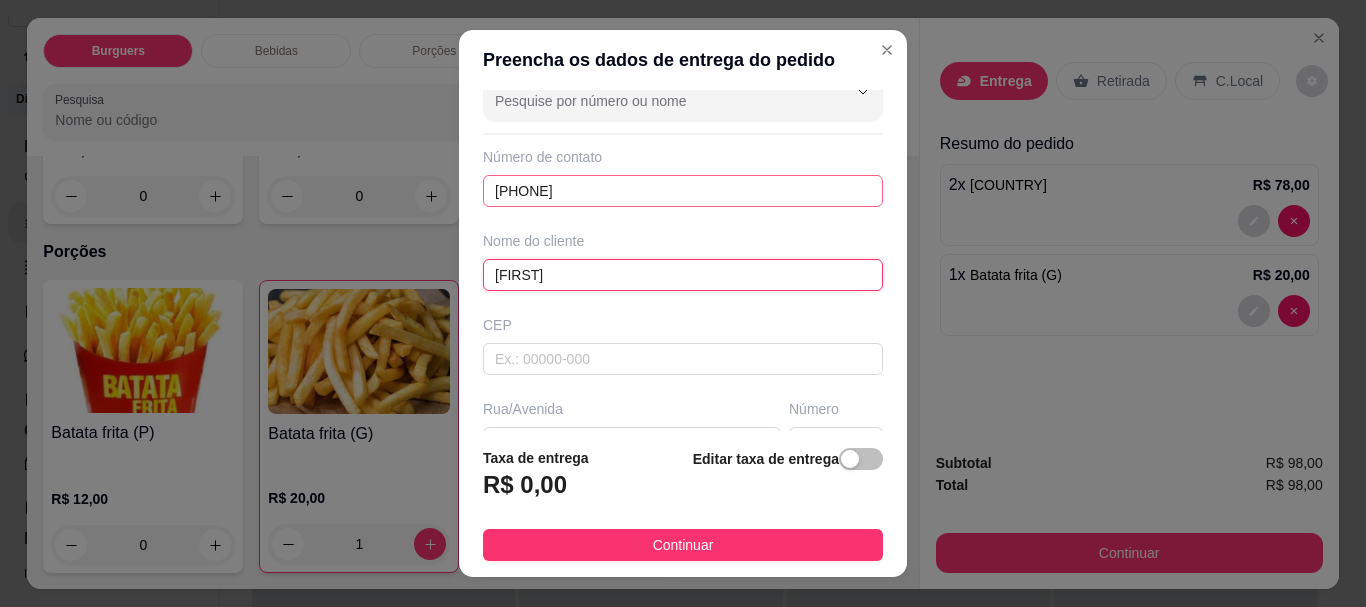 type on "[FIRST]" 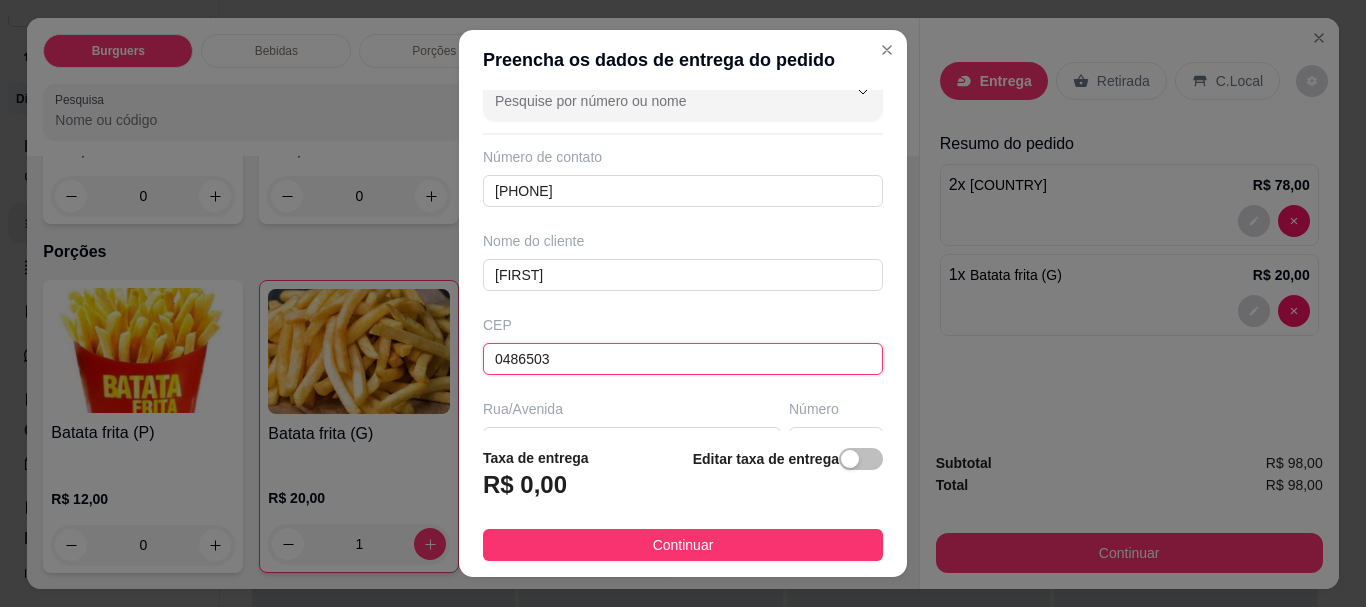type on "04865035" 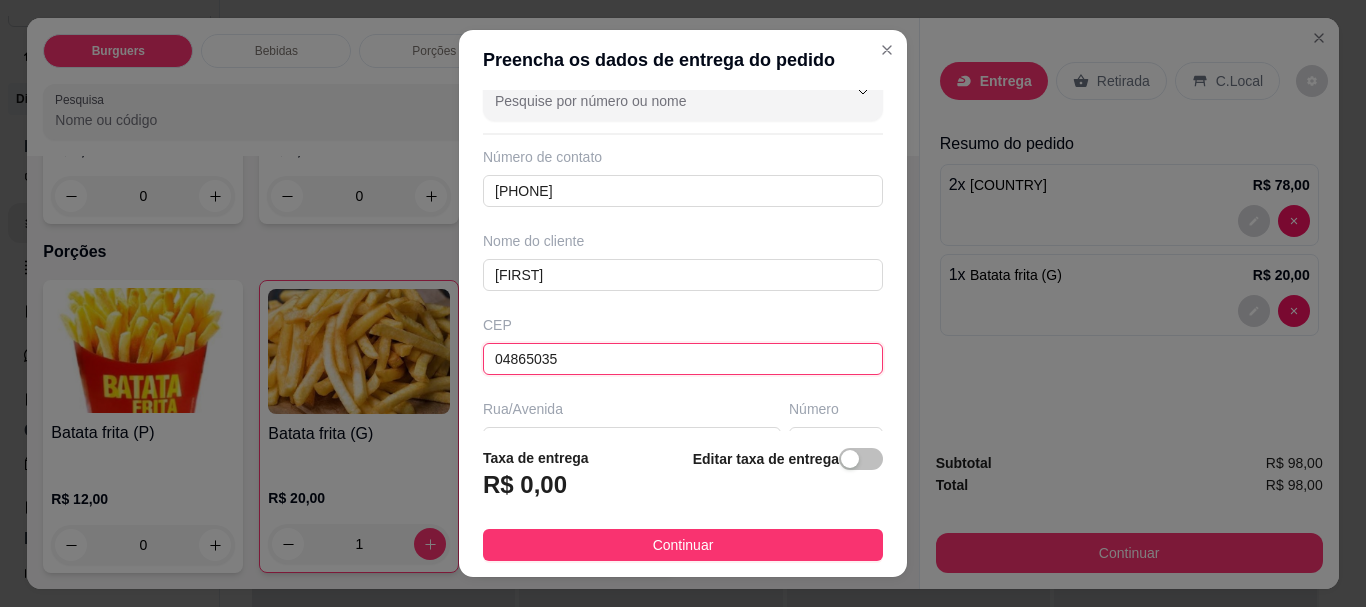 type on "Rua José Martins Rodrigues" 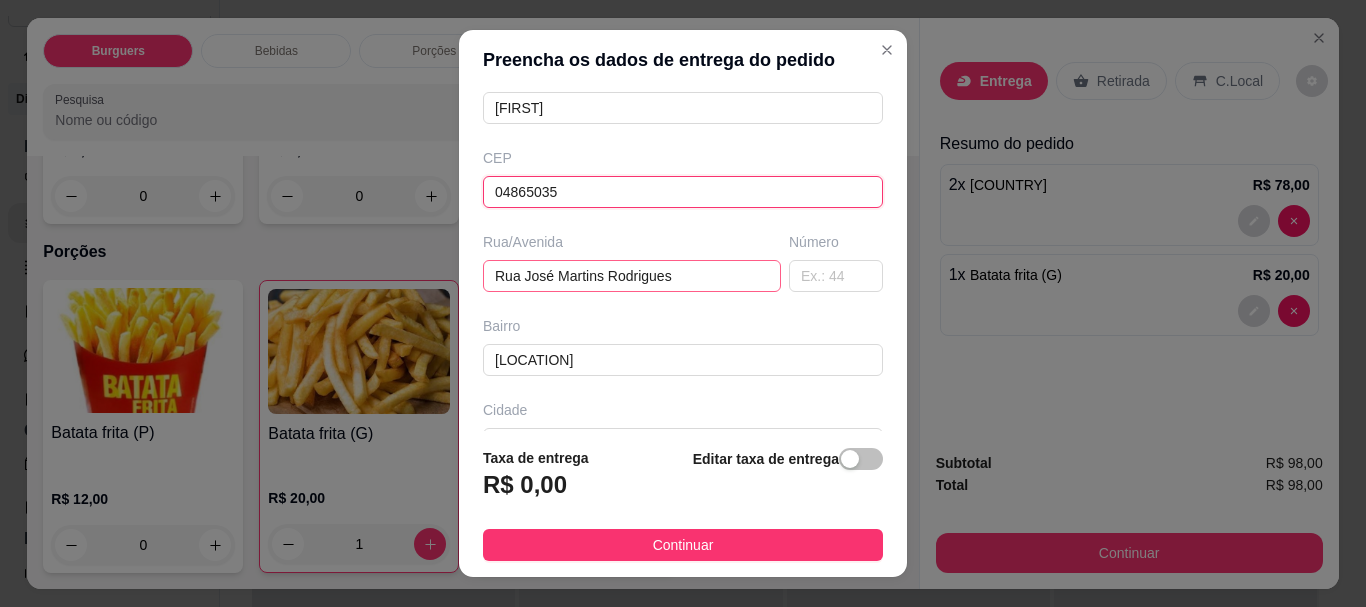 scroll, scrollTop: 233, scrollLeft: 0, axis: vertical 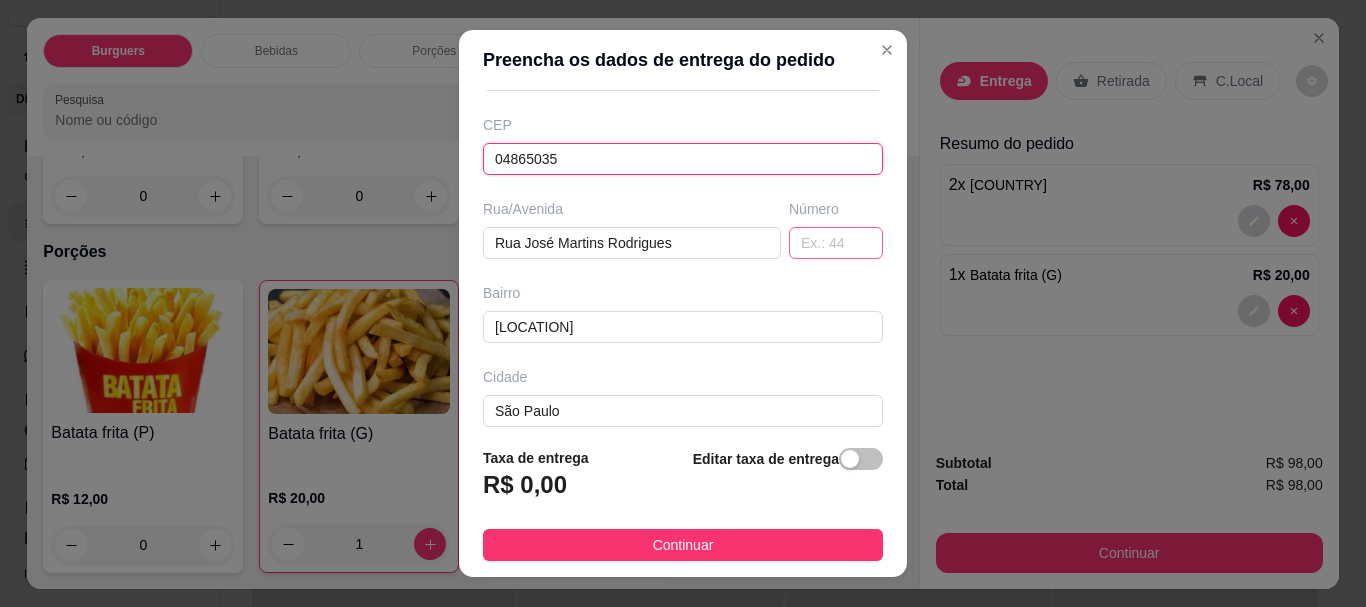 type on "04865035" 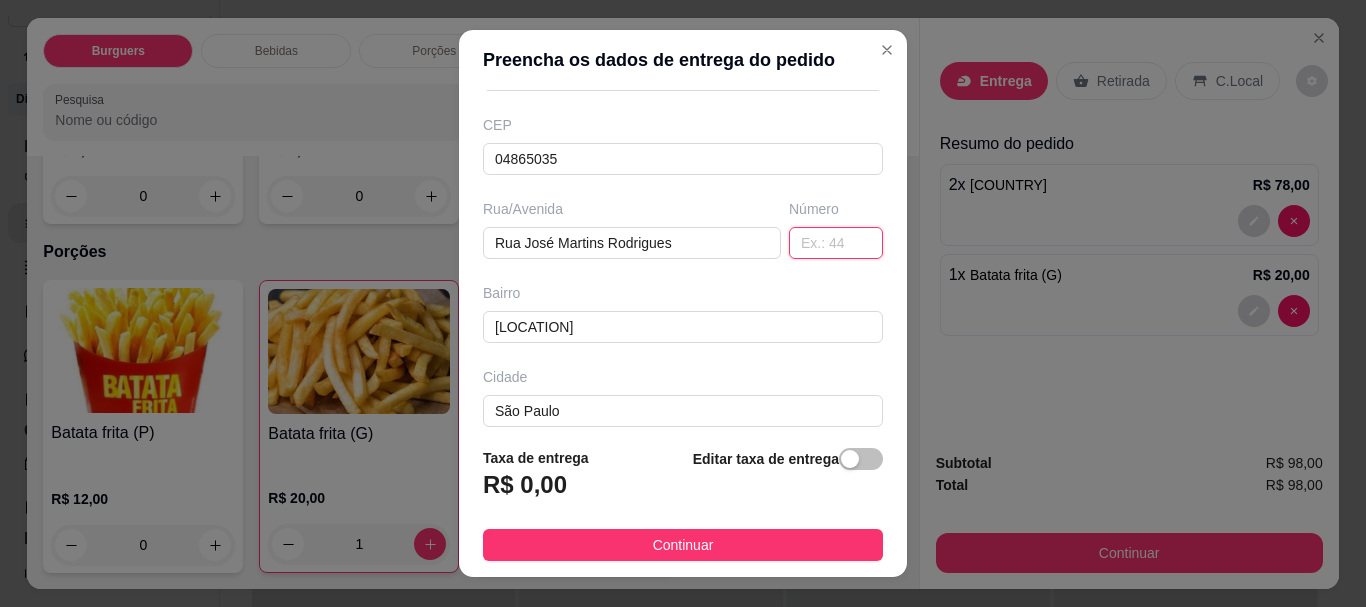 click at bounding box center [836, 243] 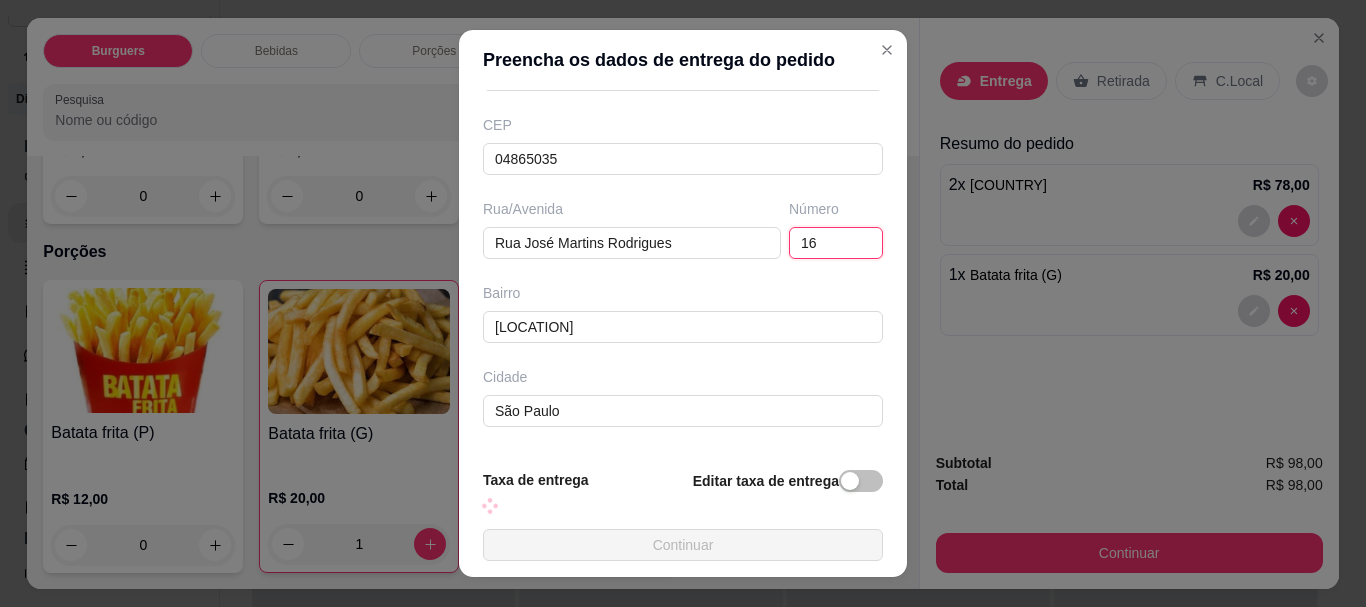 type on "1" 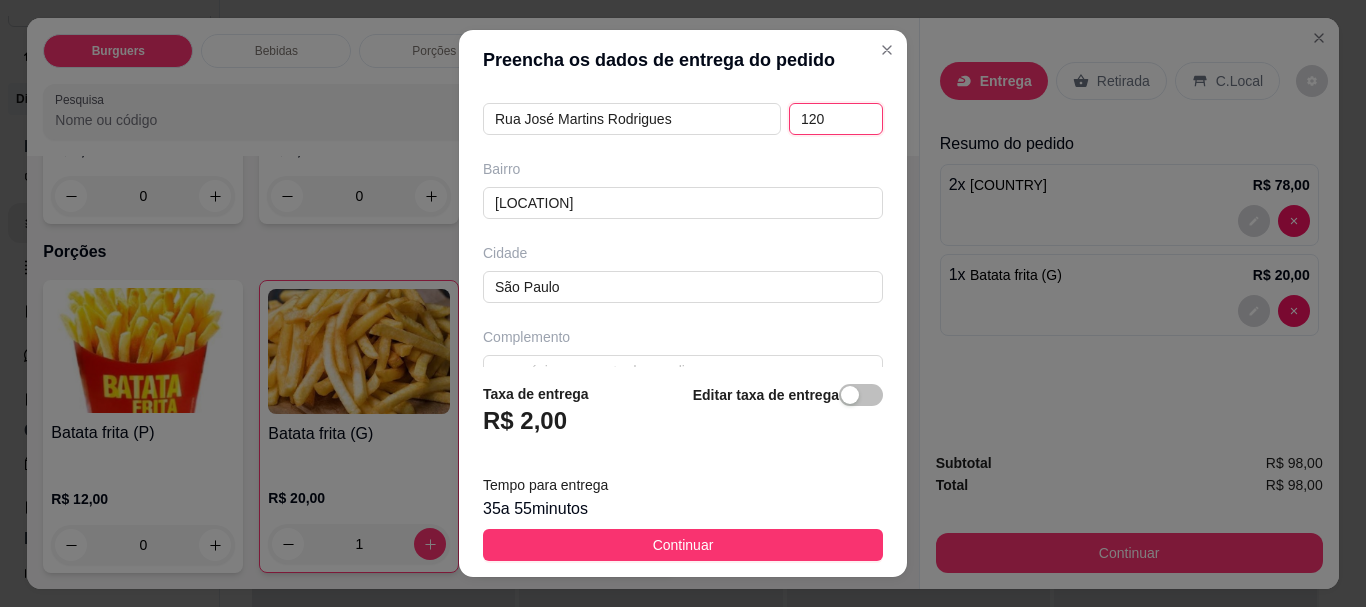 scroll, scrollTop: 397, scrollLeft: 0, axis: vertical 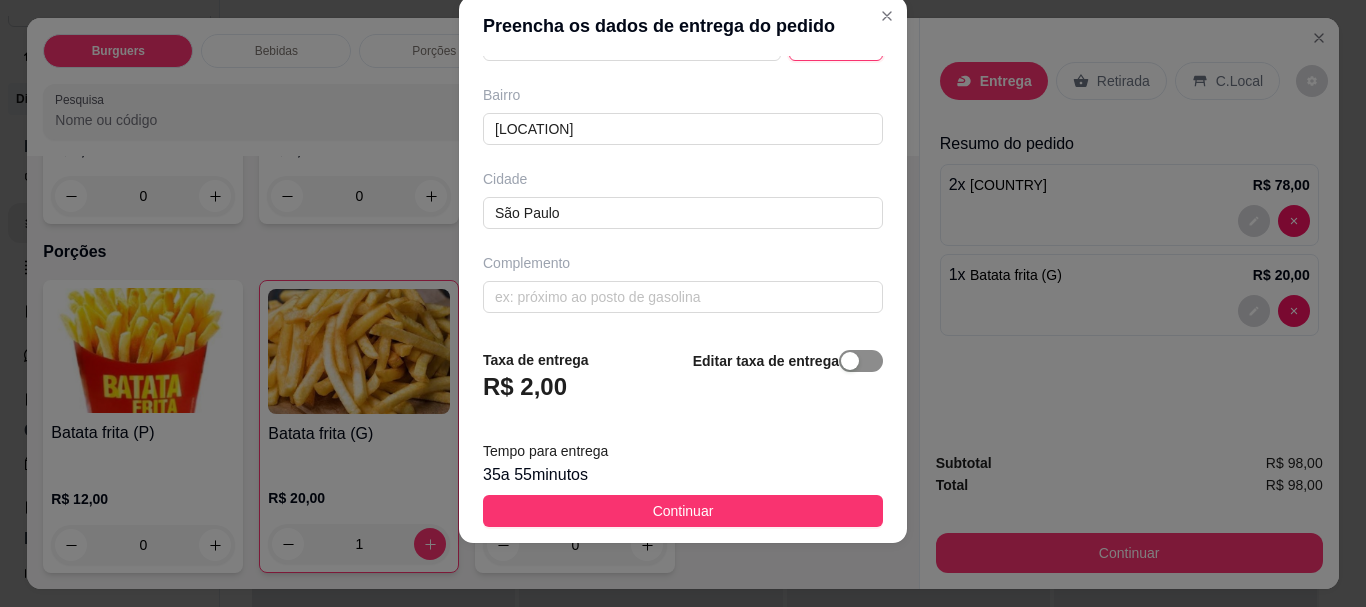 type on "120" 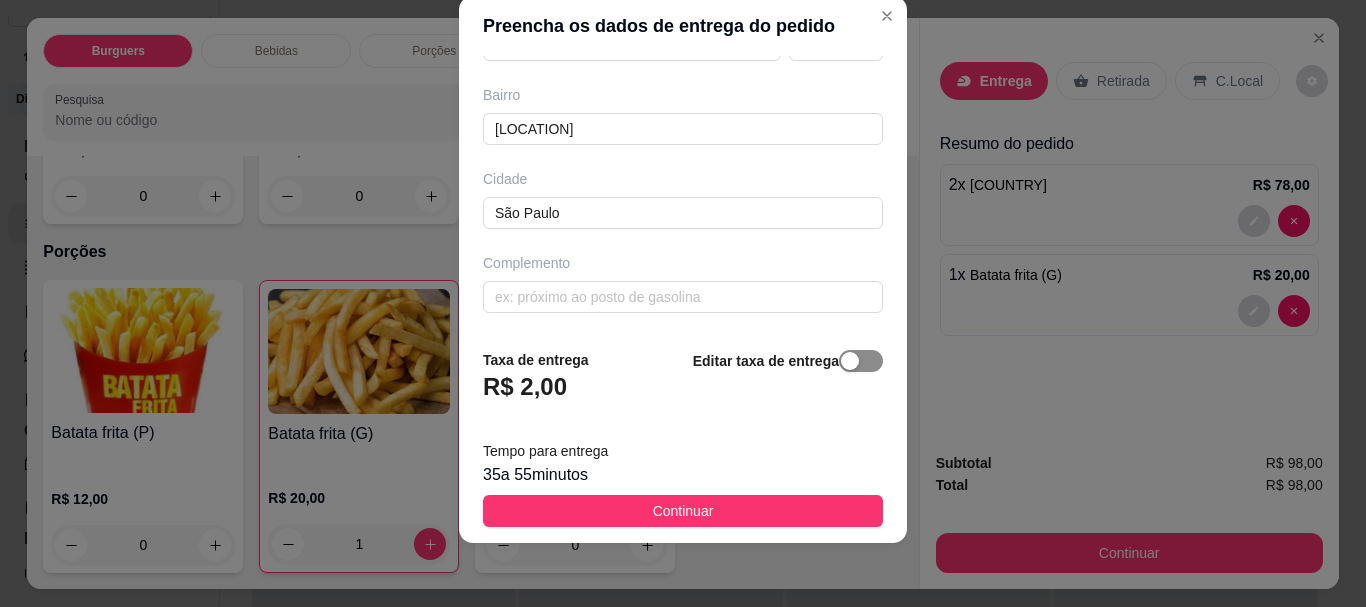 click at bounding box center [850, 361] 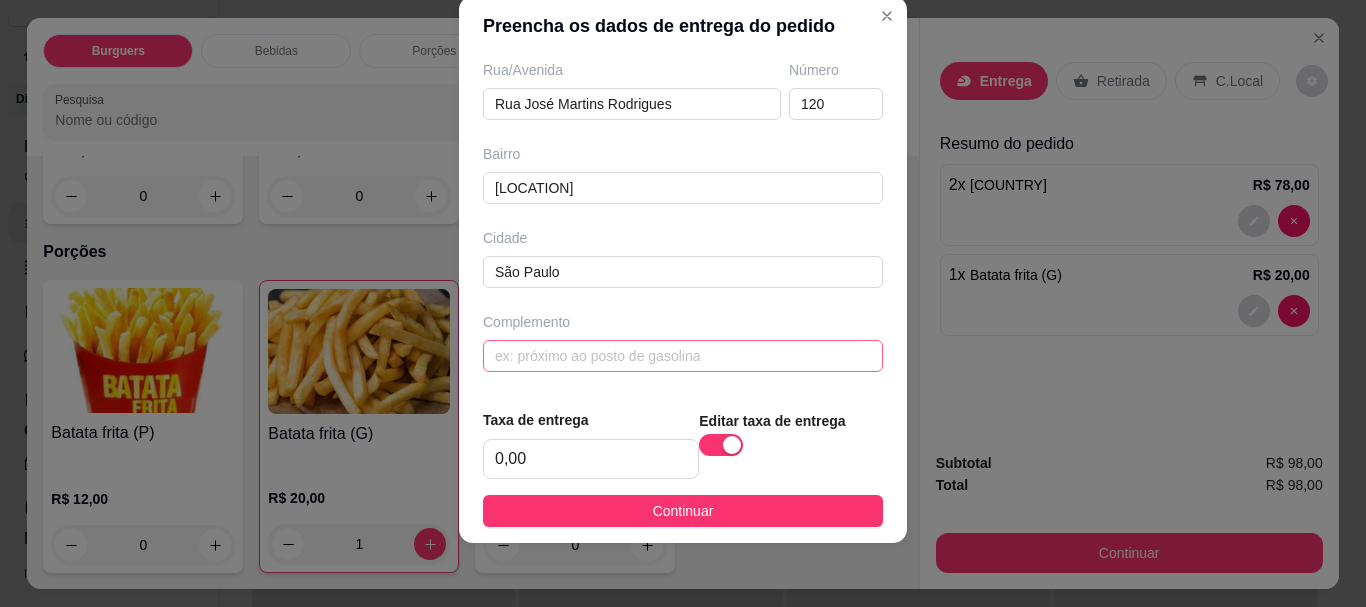 scroll, scrollTop: 337, scrollLeft: 0, axis: vertical 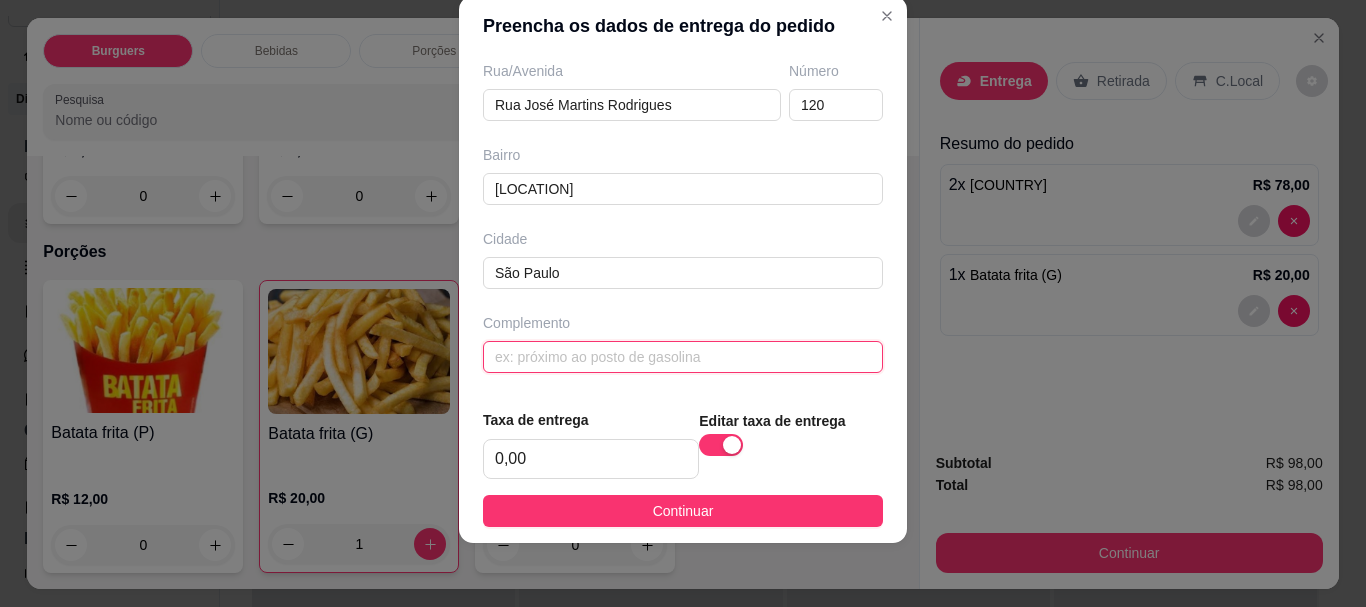 click at bounding box center [683, 357] 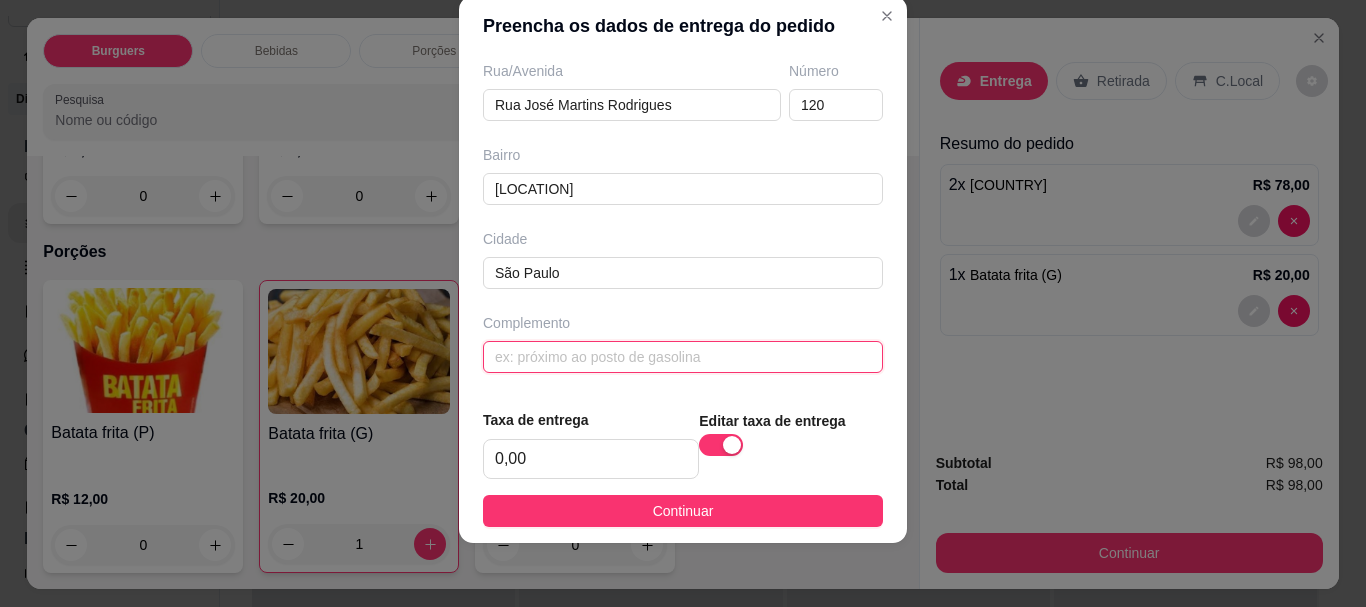 type on "5" 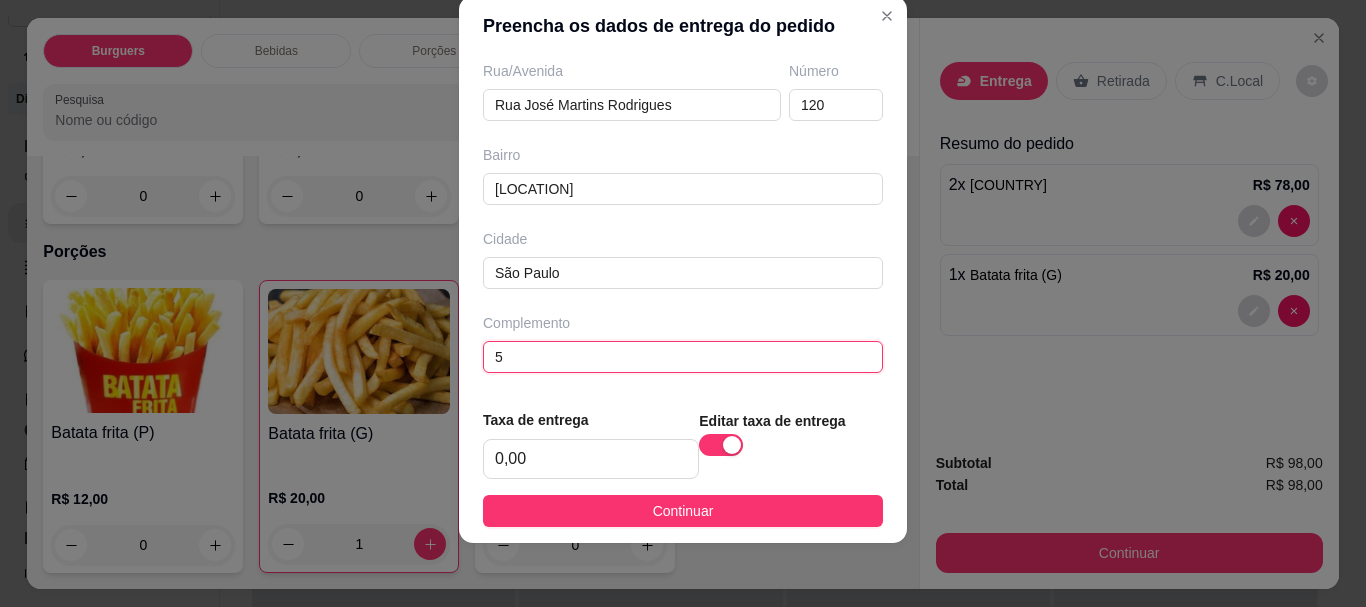 type 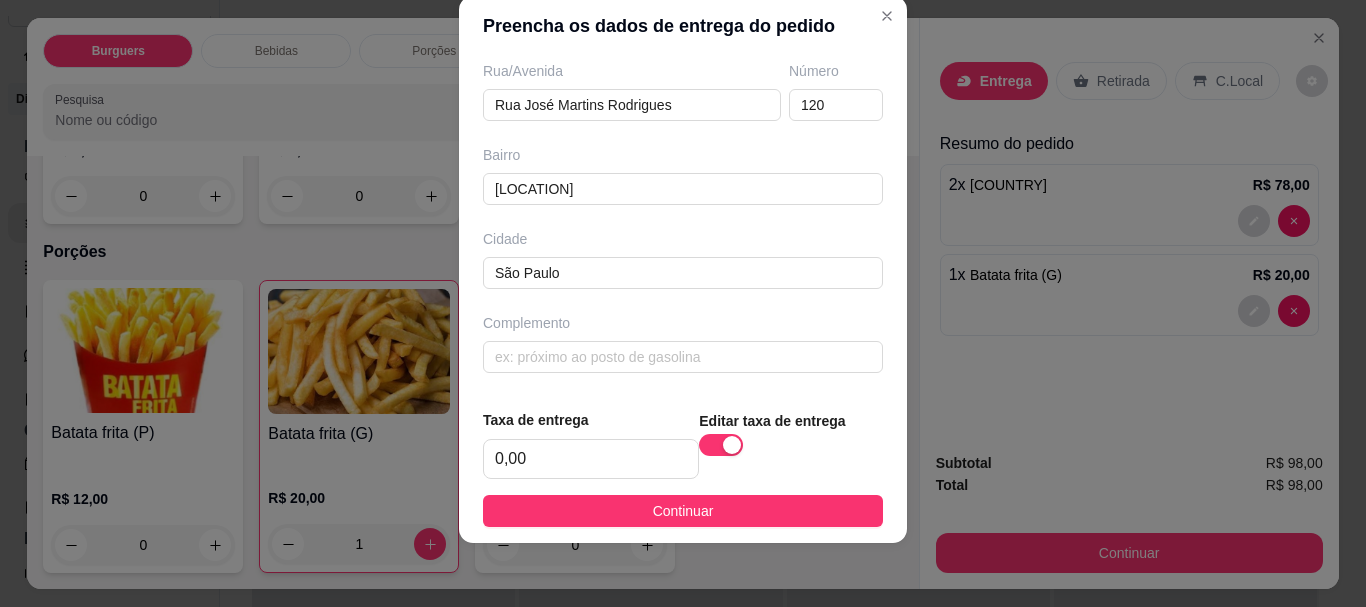 click on "Editar taxa de entrega" at bounding box center [791, 444] 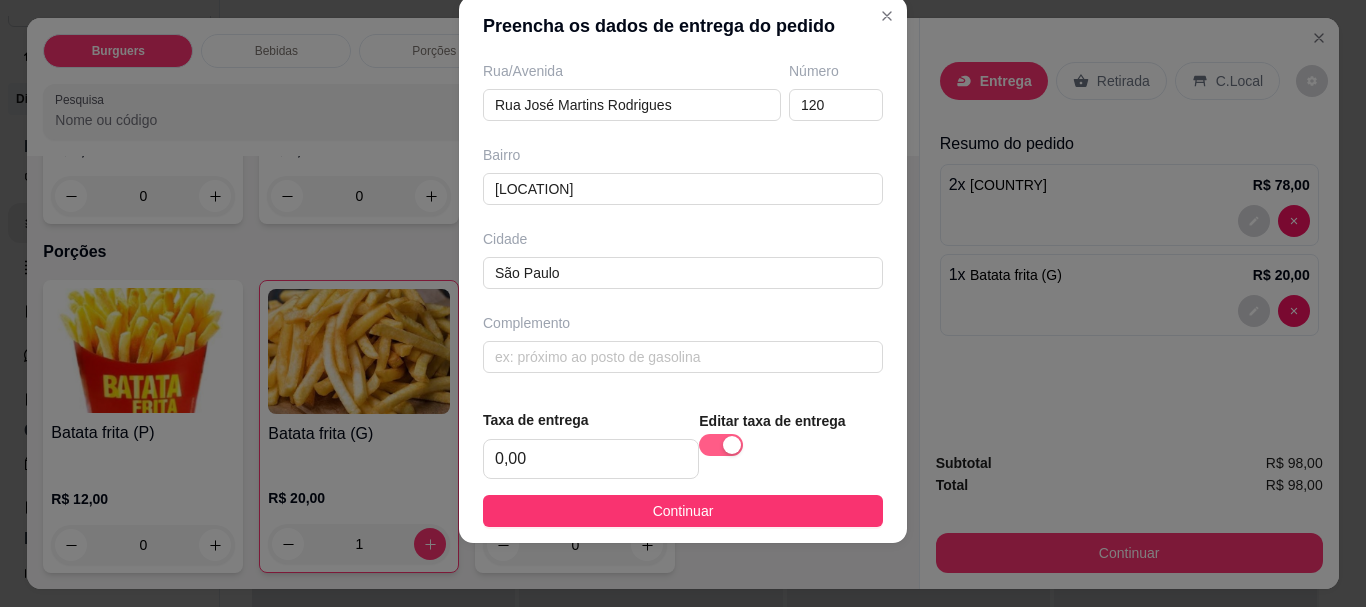 click at bounding box center (732, 445) 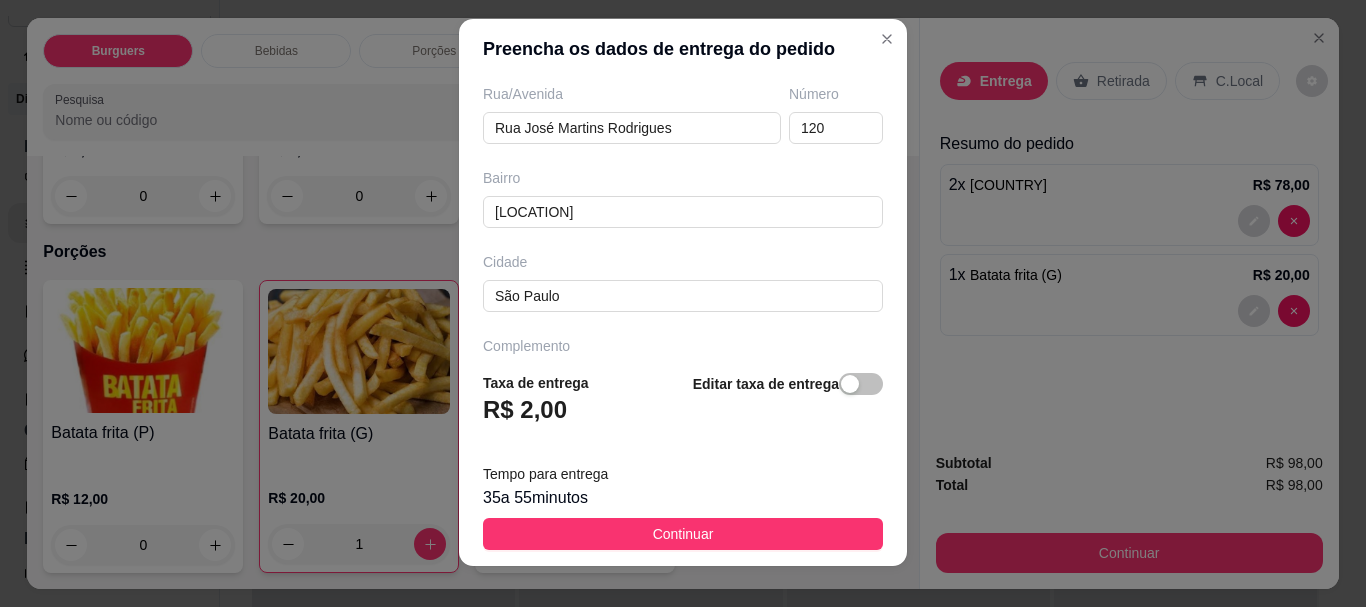scroll, scrollTop: 0, scrollLeft: 0, axis: both 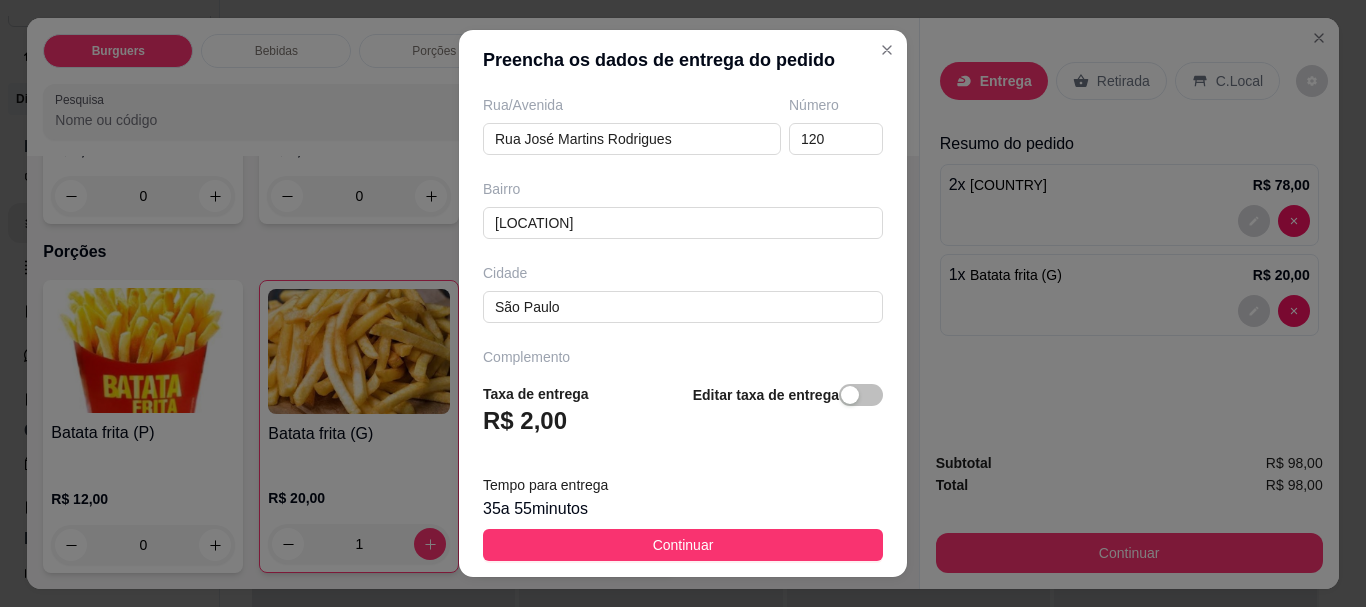 click on "Taxa de entrega R$ 2,00 Editar taxa de entrega  Tempo para entrega  35  a   55  minutos Continuar" at bounding box center [683, 472] 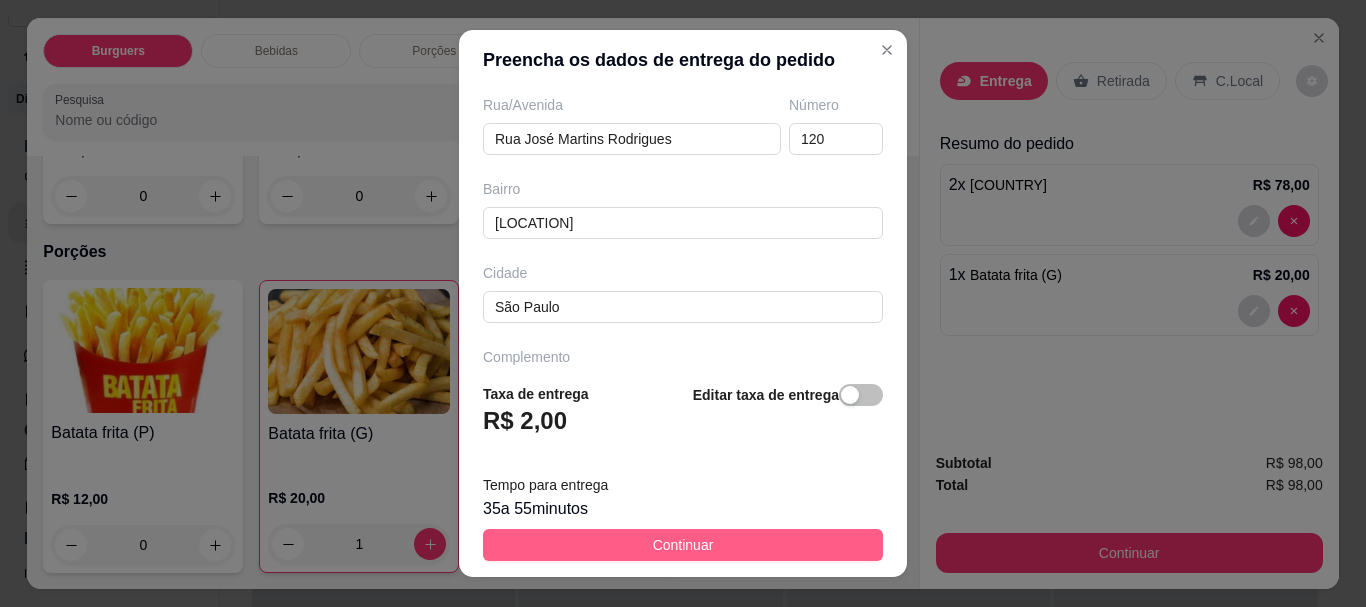 click on "Continuar" at bounding box center (683, 545) 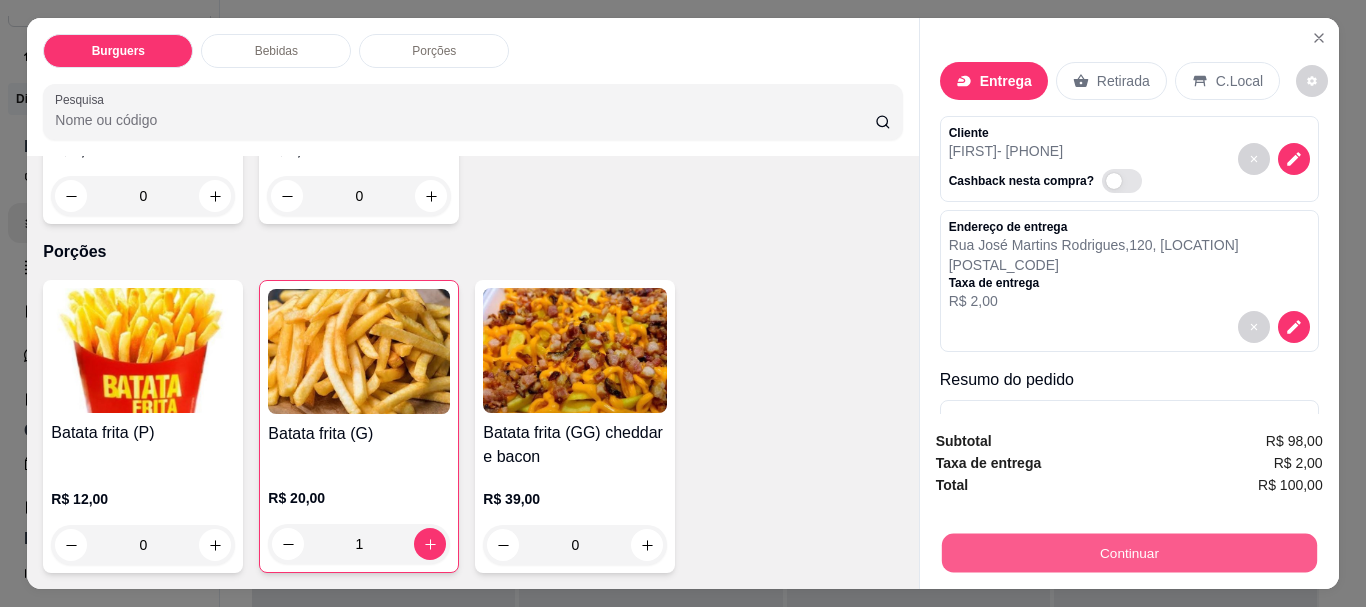 click on "Continuar" at bounding box center (1128, 552) 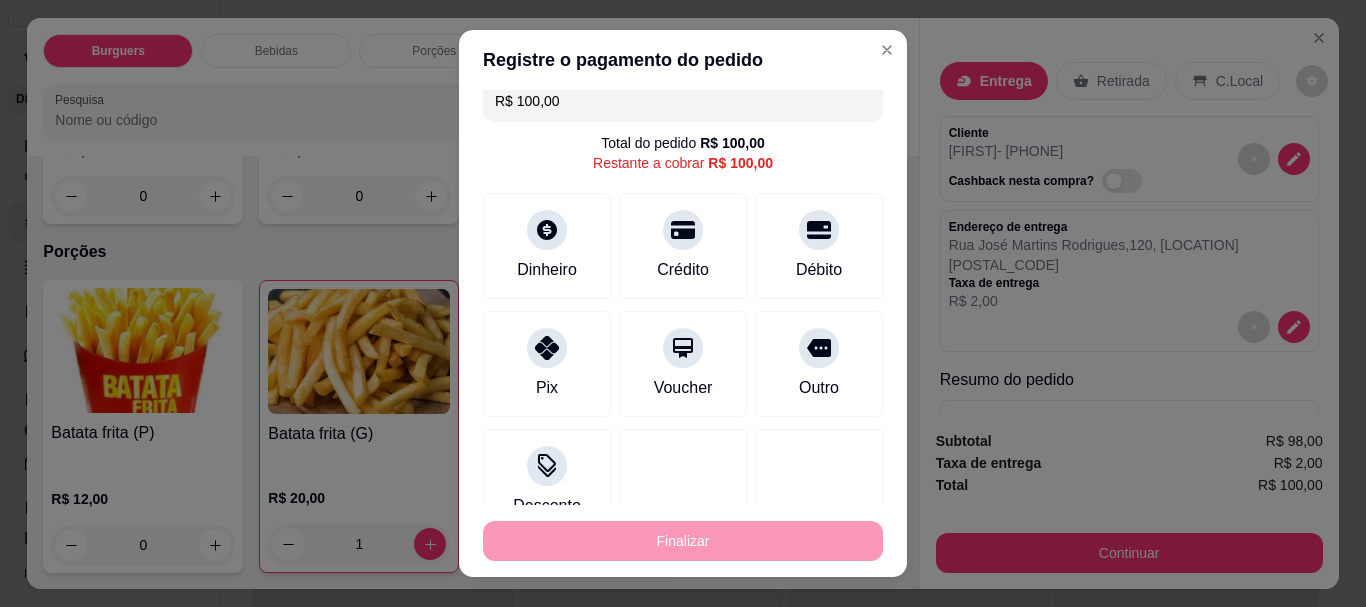 scroll, scrollTop: 0, scrollLeft: 0, axis: both 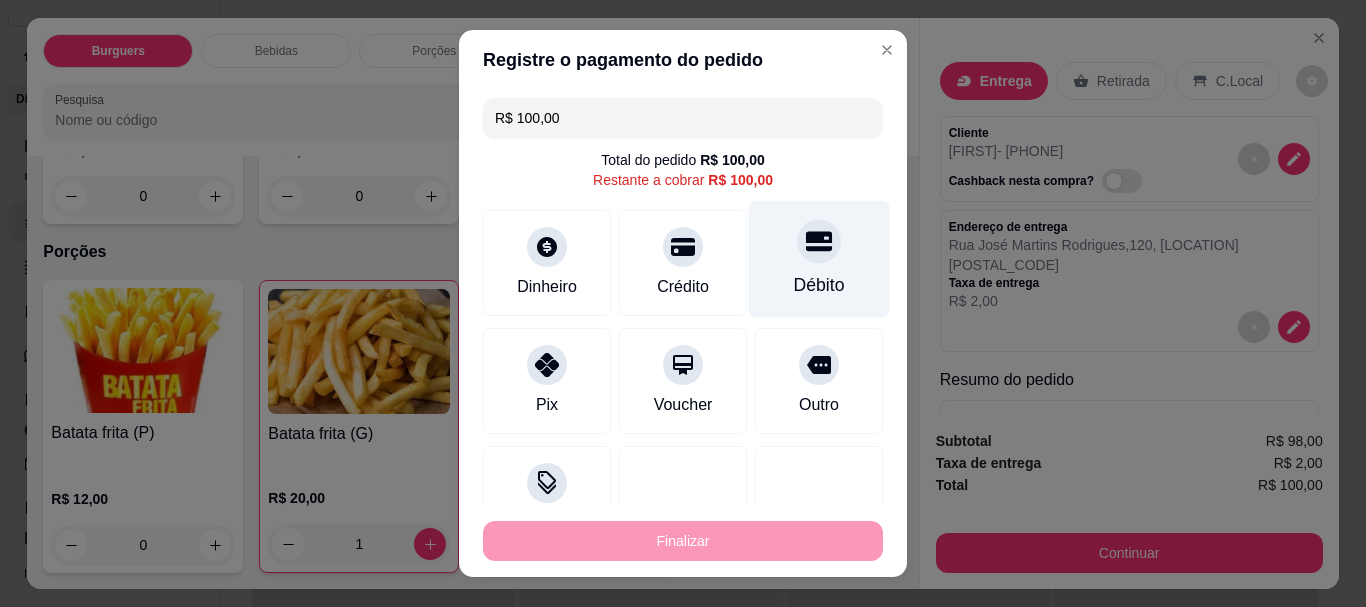 click on "Débito" at bounding box center (819, 259) 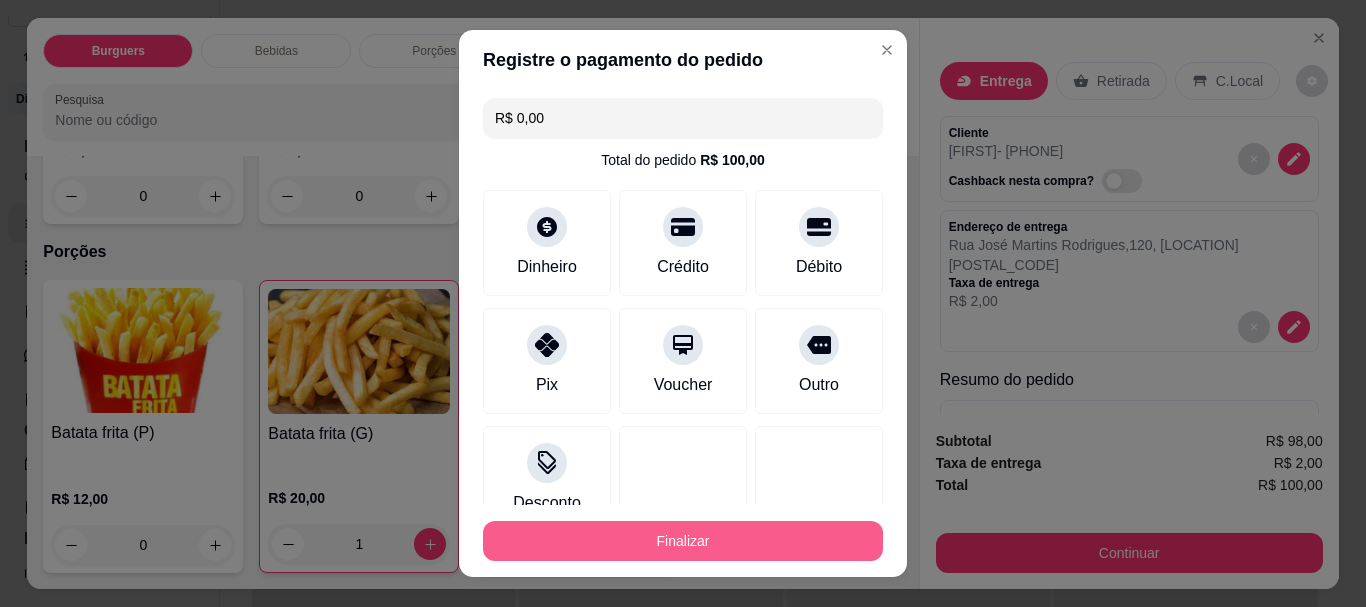 click on "Finalizar" at bounding box center [683, 541] 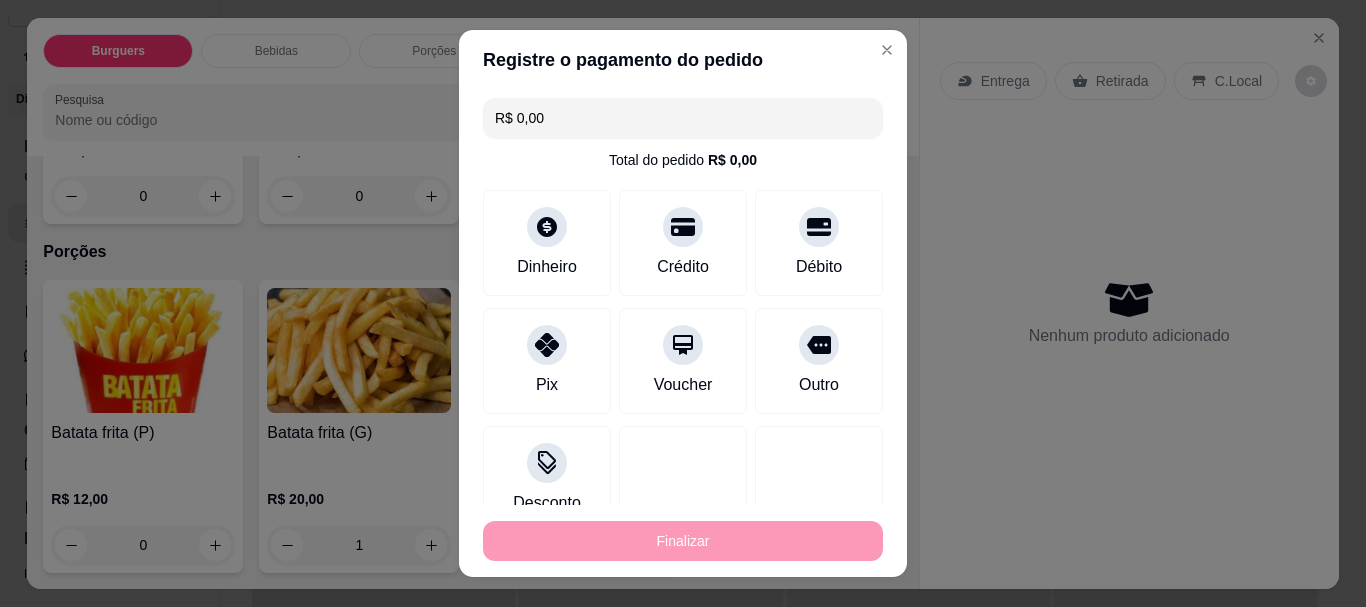 type on "0" 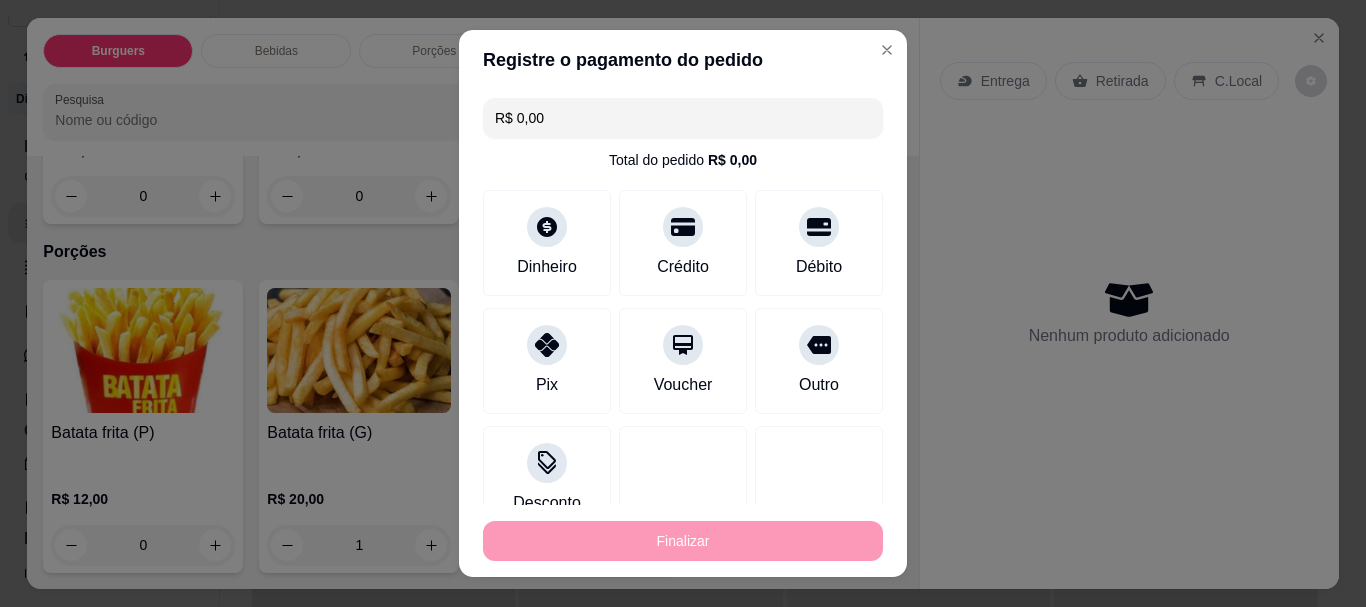type on "0" 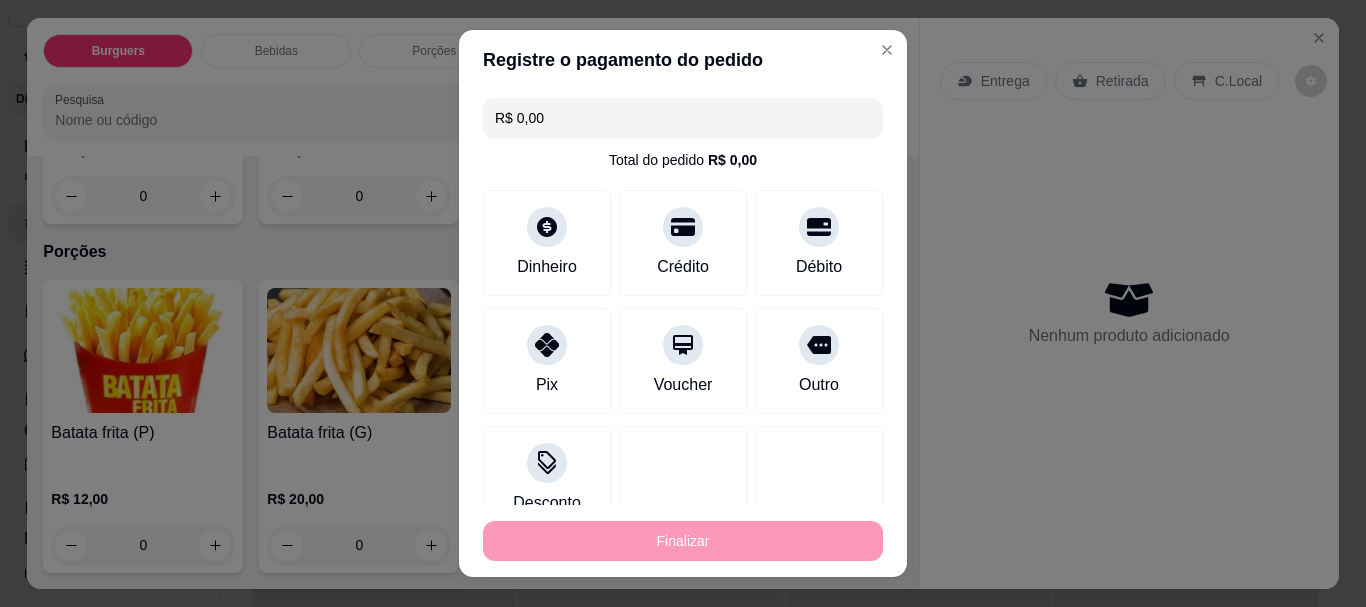 type on "-R$ 100,00" 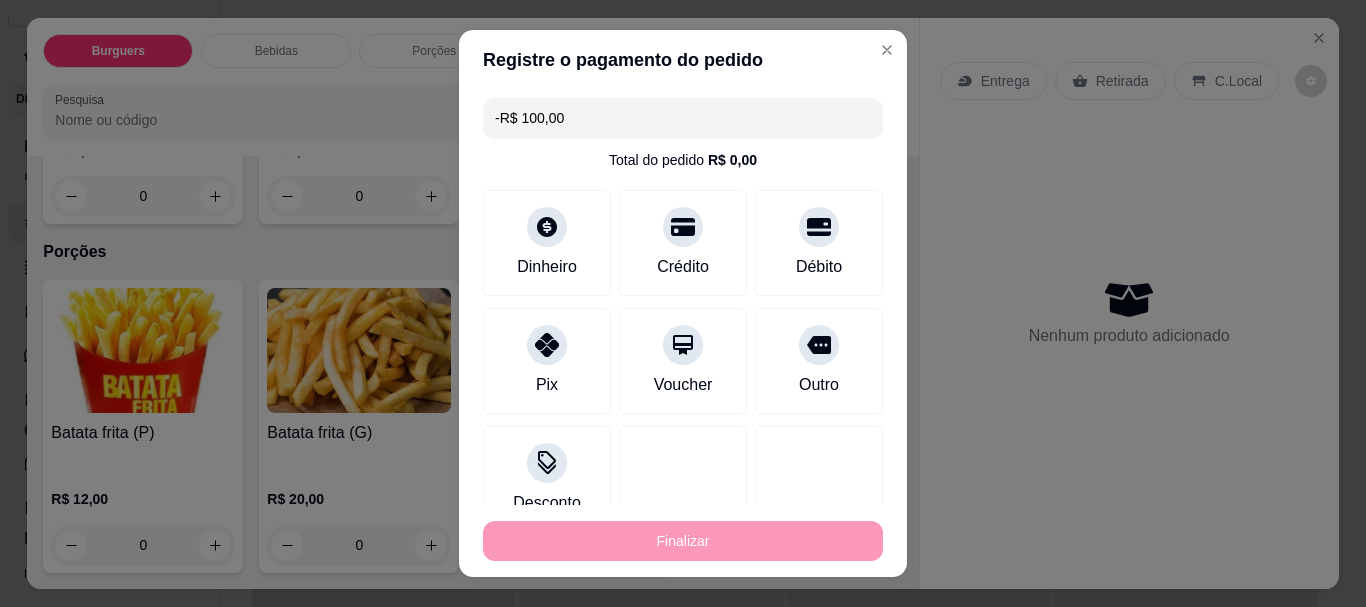 scroll, scrollTop: 941, scrollLeft: 0, axis: vertical 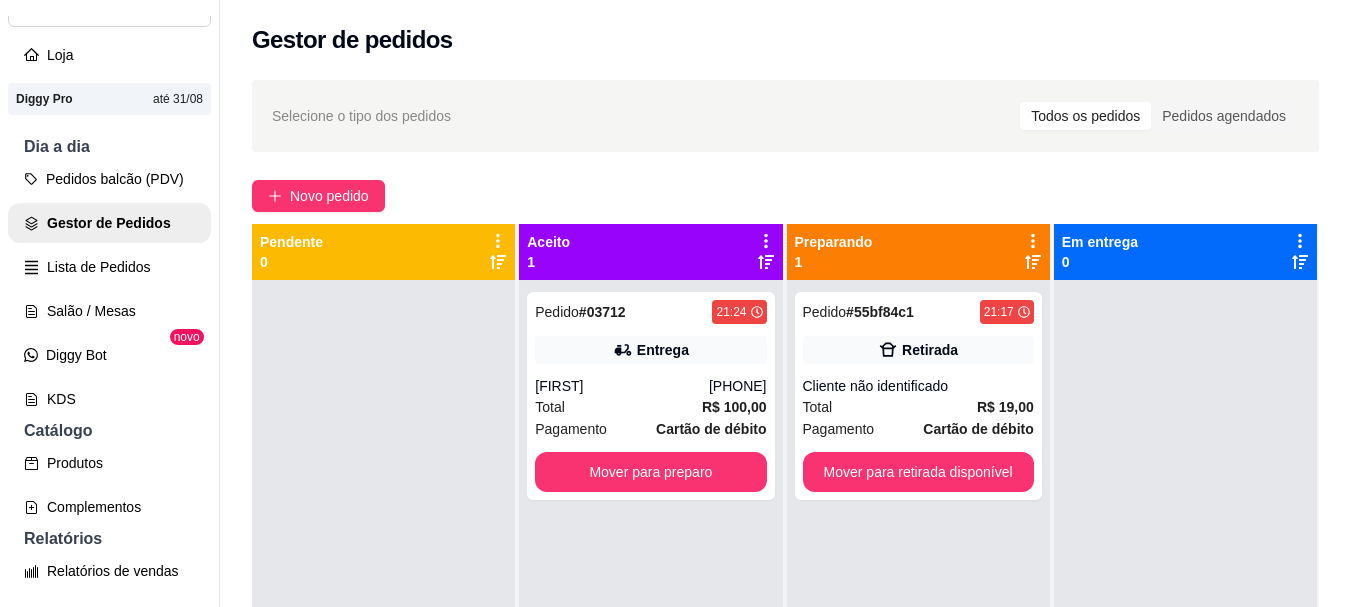 click 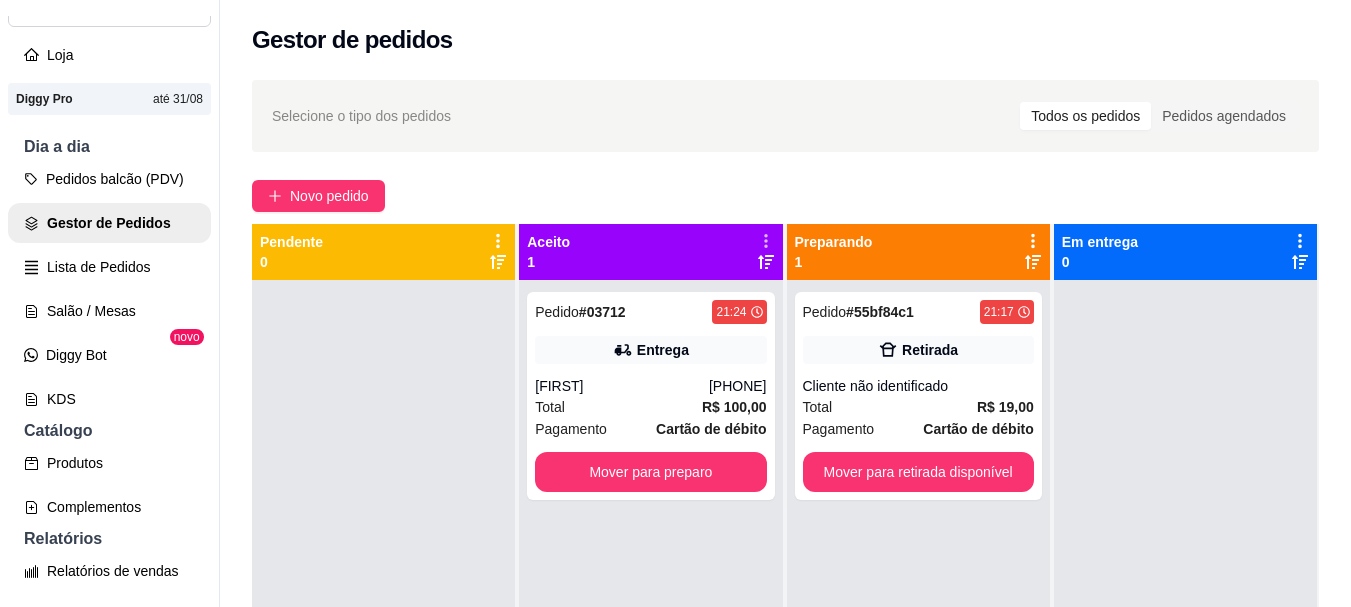 click 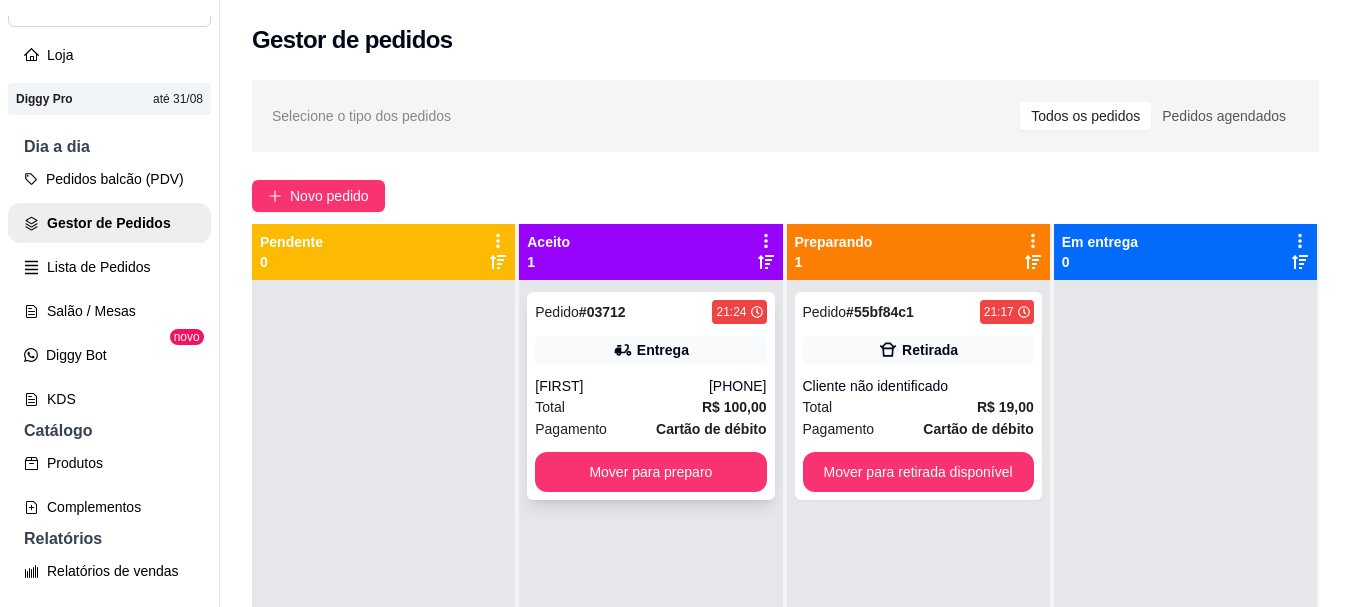 click on "[FIRST]" at bounding box center [622, 386] 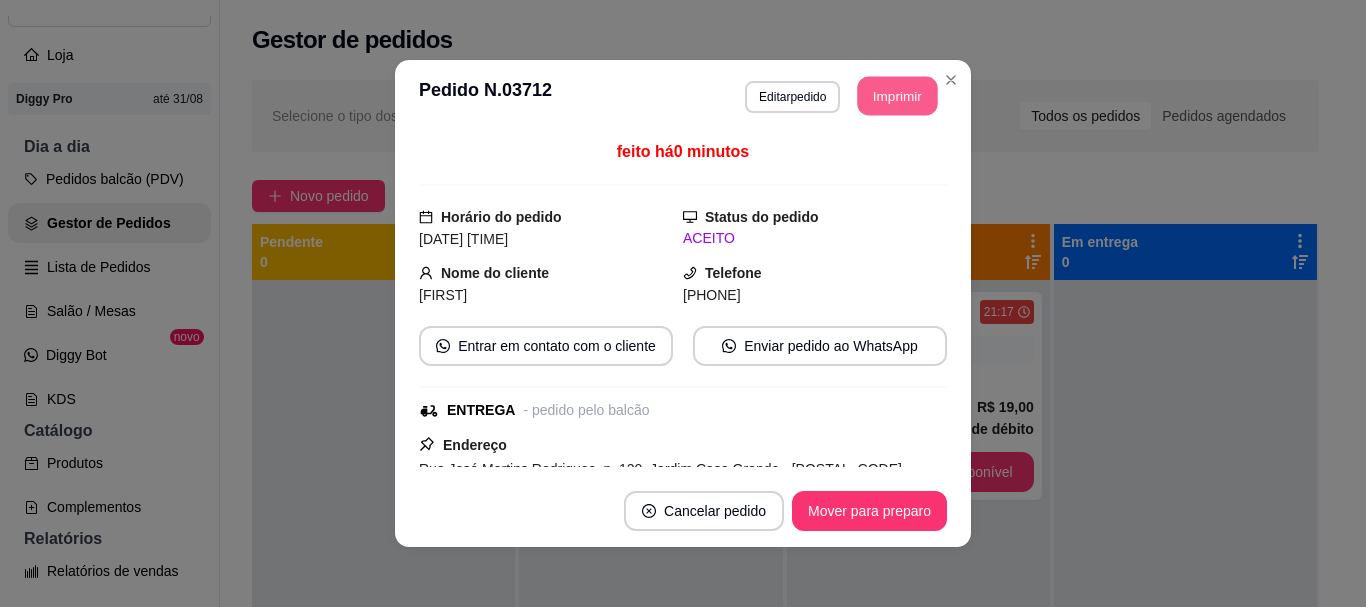 click on "Imprimir" at bounding box center (898, 96) 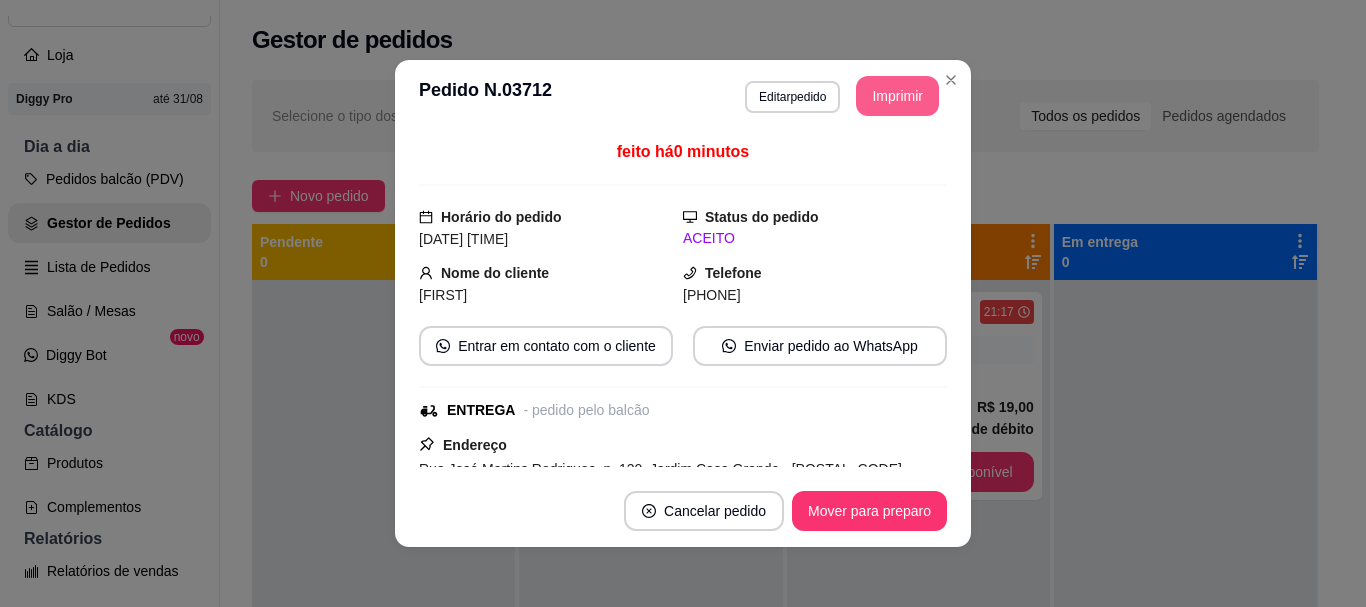 scroll, scrollTop: 0, scrollLeft: 0, axis: both 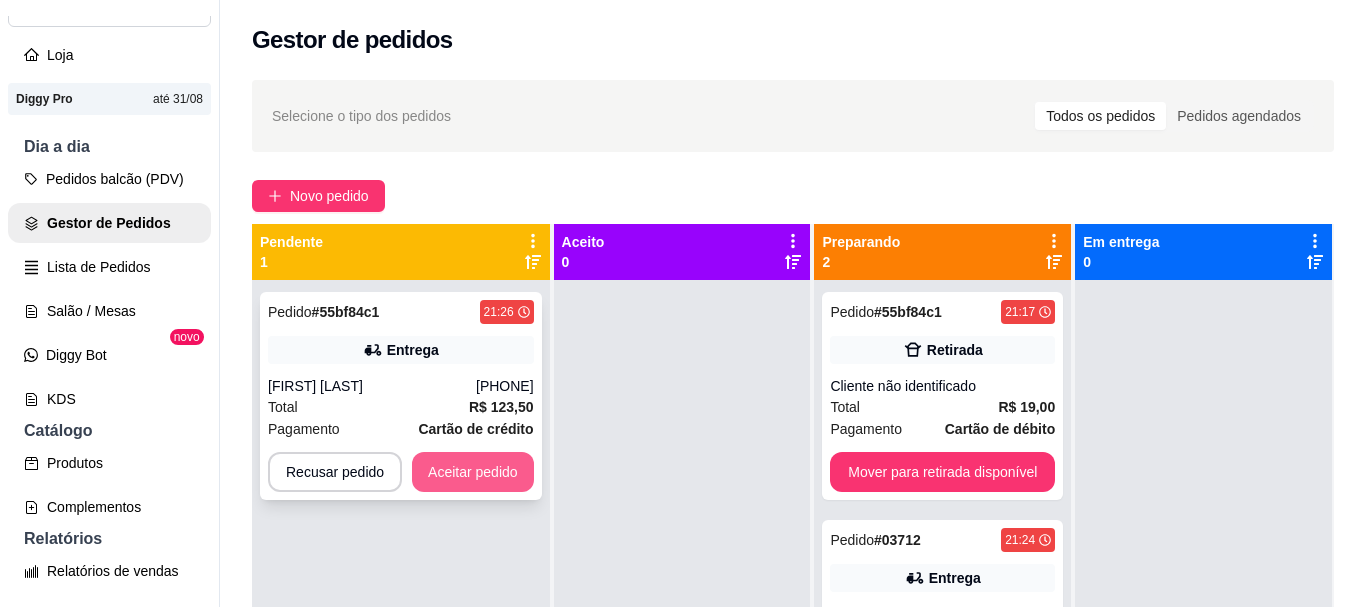 click on "Aceitar pedido" at bounding box center (473, 472) 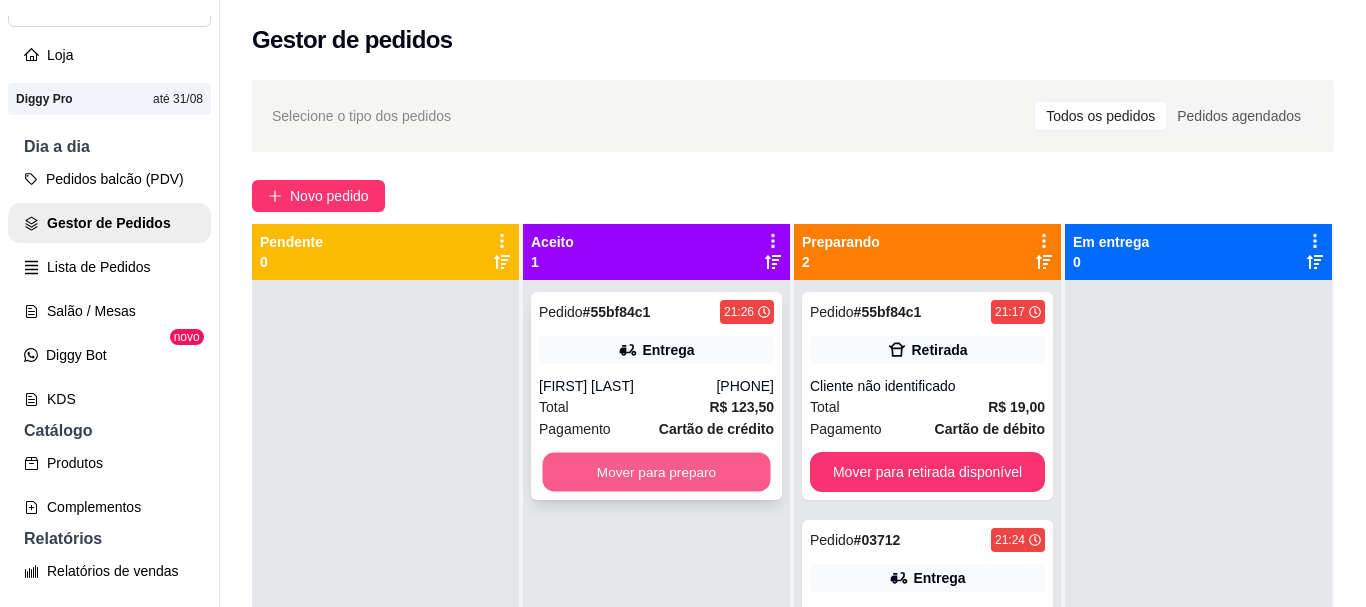 click on "Mover para preparo" at bounding box center (657, 472) 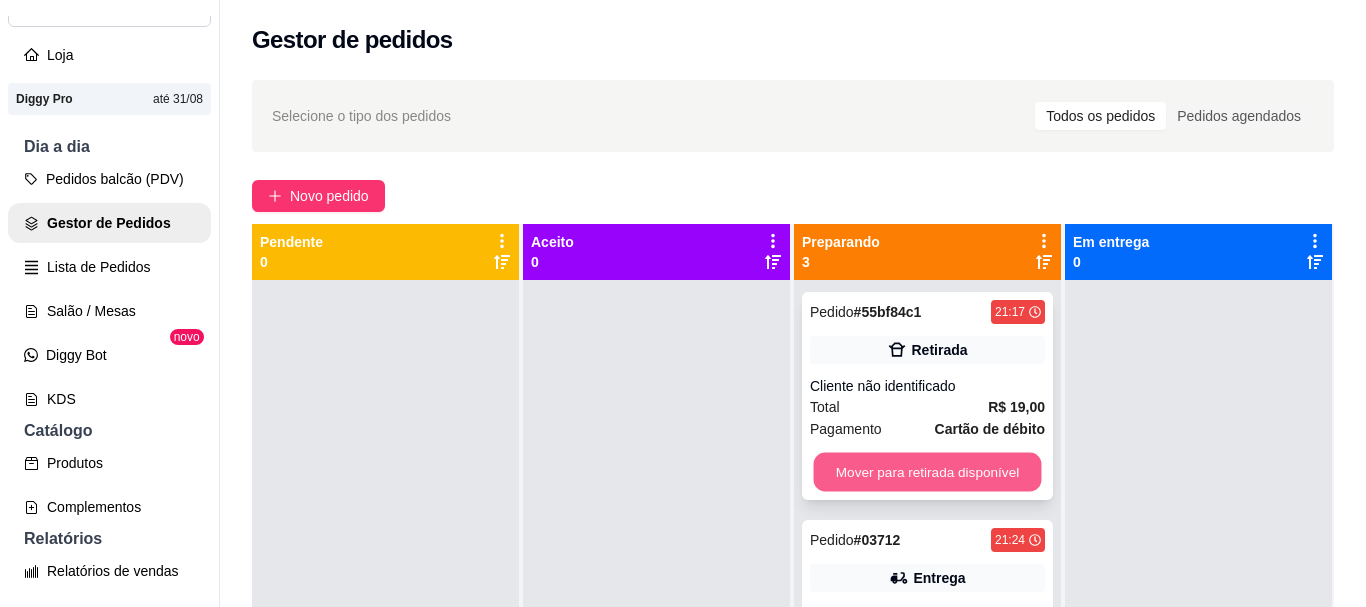 click on "Mover para retirada disponível" at bounding box center [928, 472] 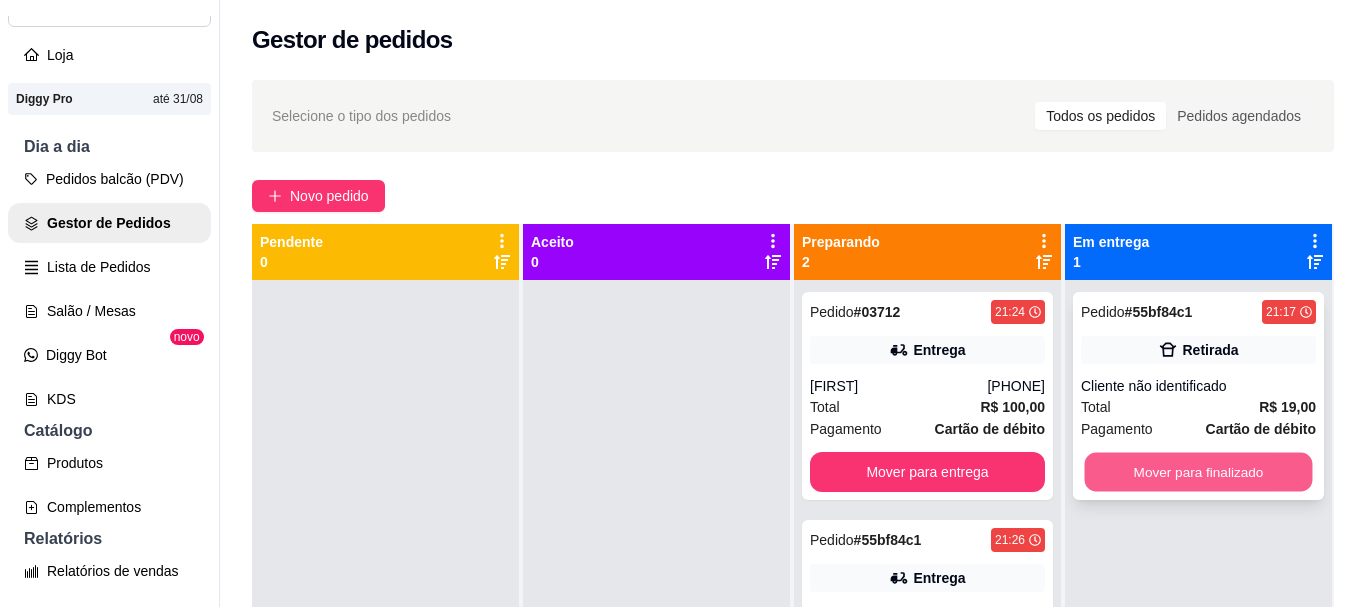 click on "Mover para finalizado" at bounding box center [1199, 472] 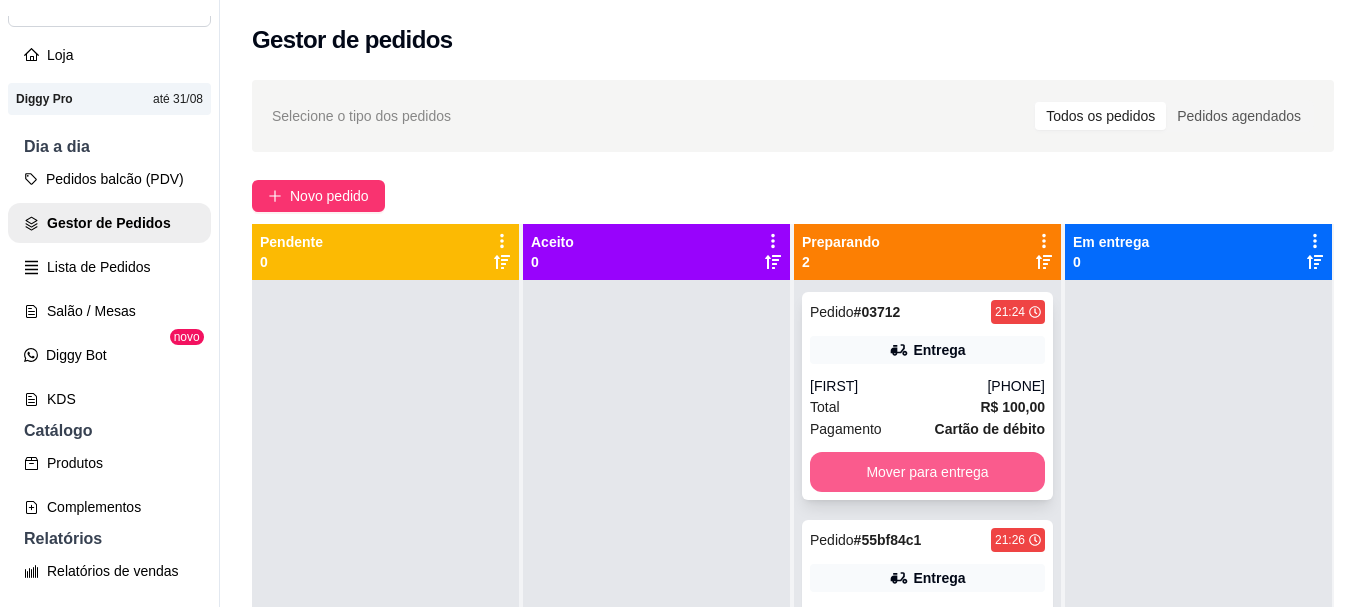 click on "Mover para entrega" at bounding box center (927, 472) 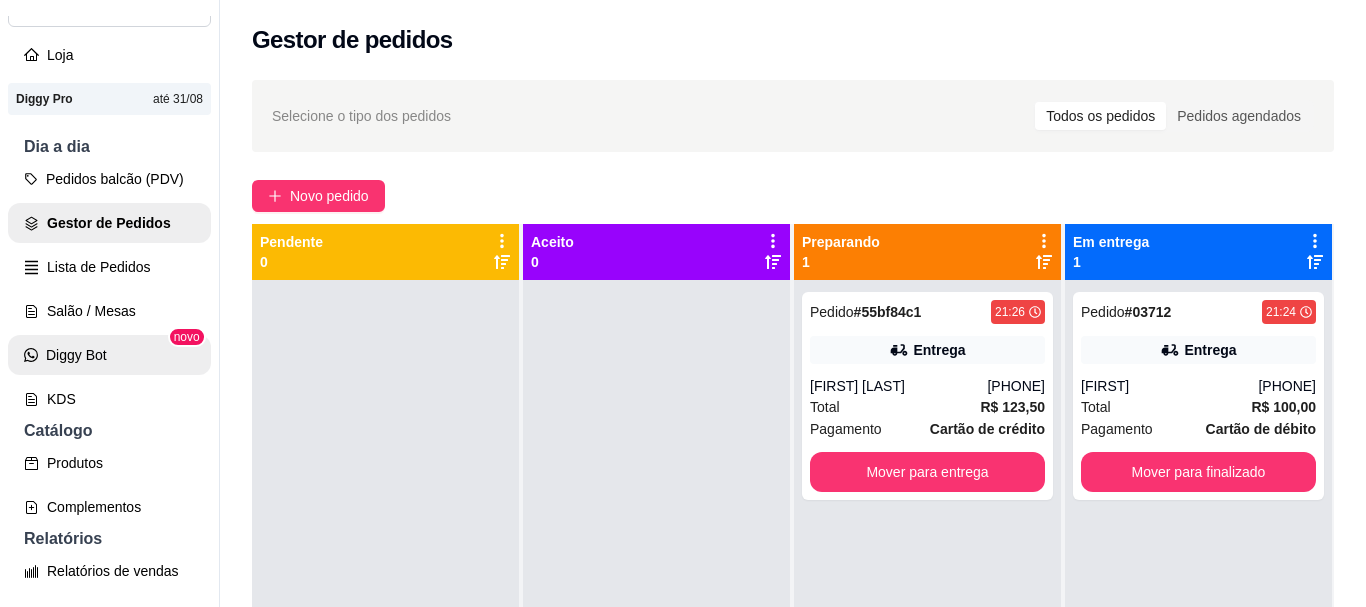 click on "Diggy Bot" at bounding box center [109, 355] 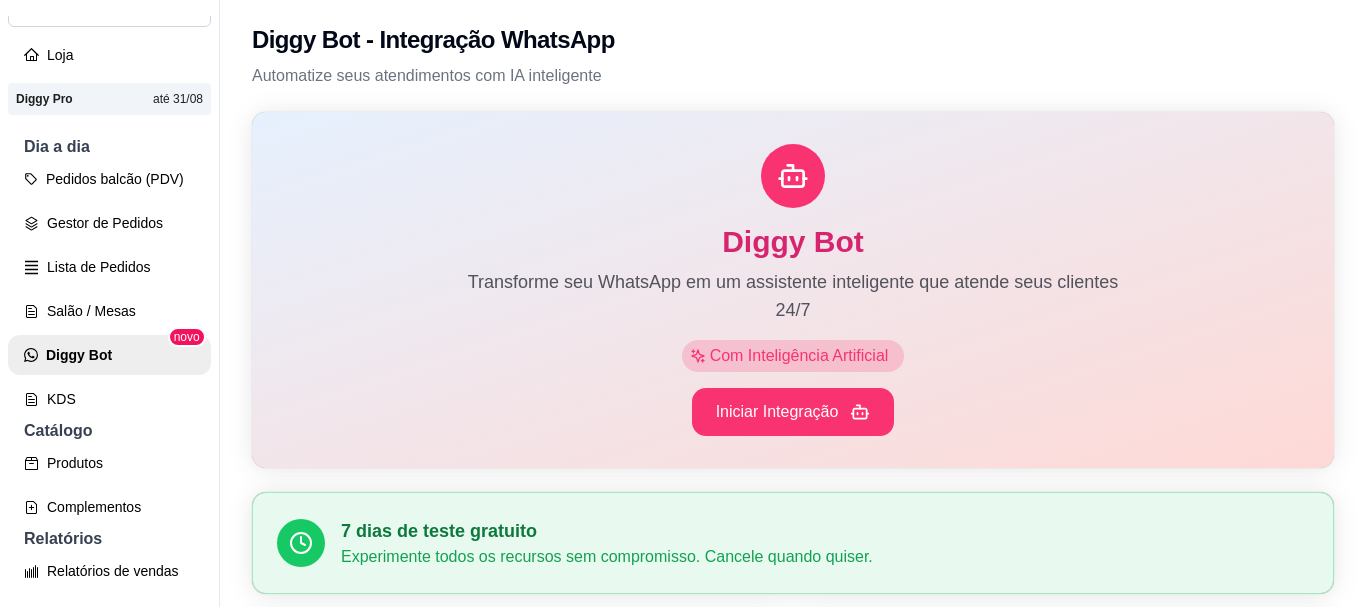 click on "Iniciar Integração" at bounding box center [793, 1251] 